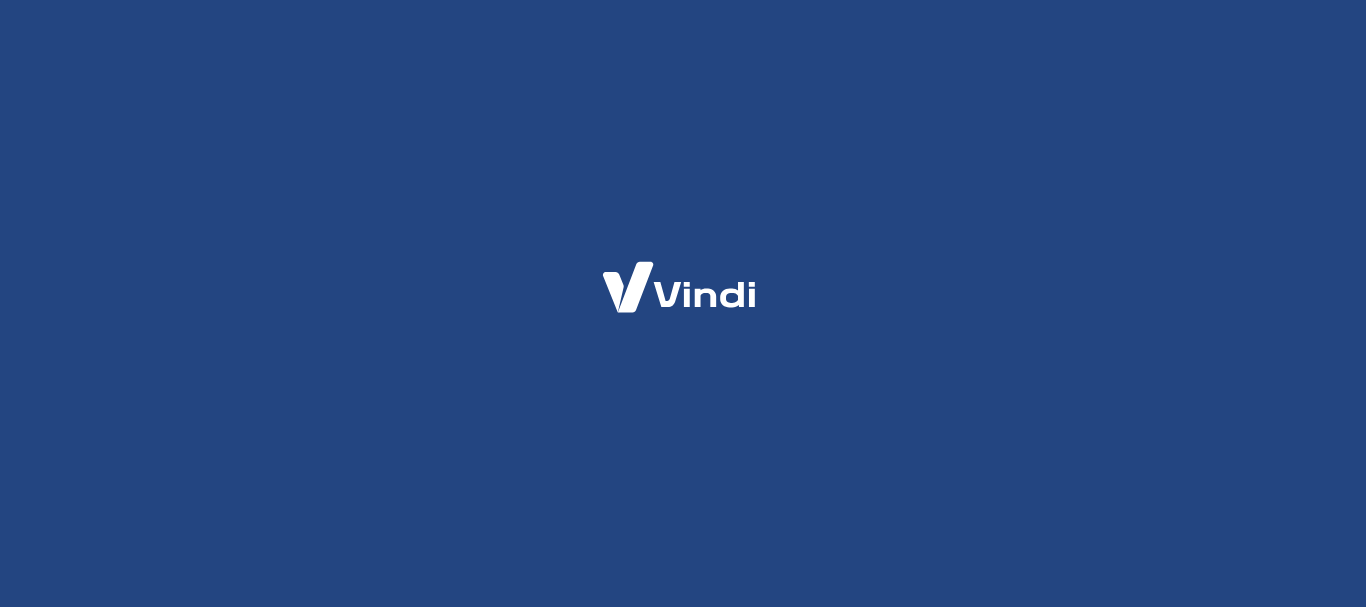 scroll, scrollTop: 0, scrollLeft: 0, axis: both 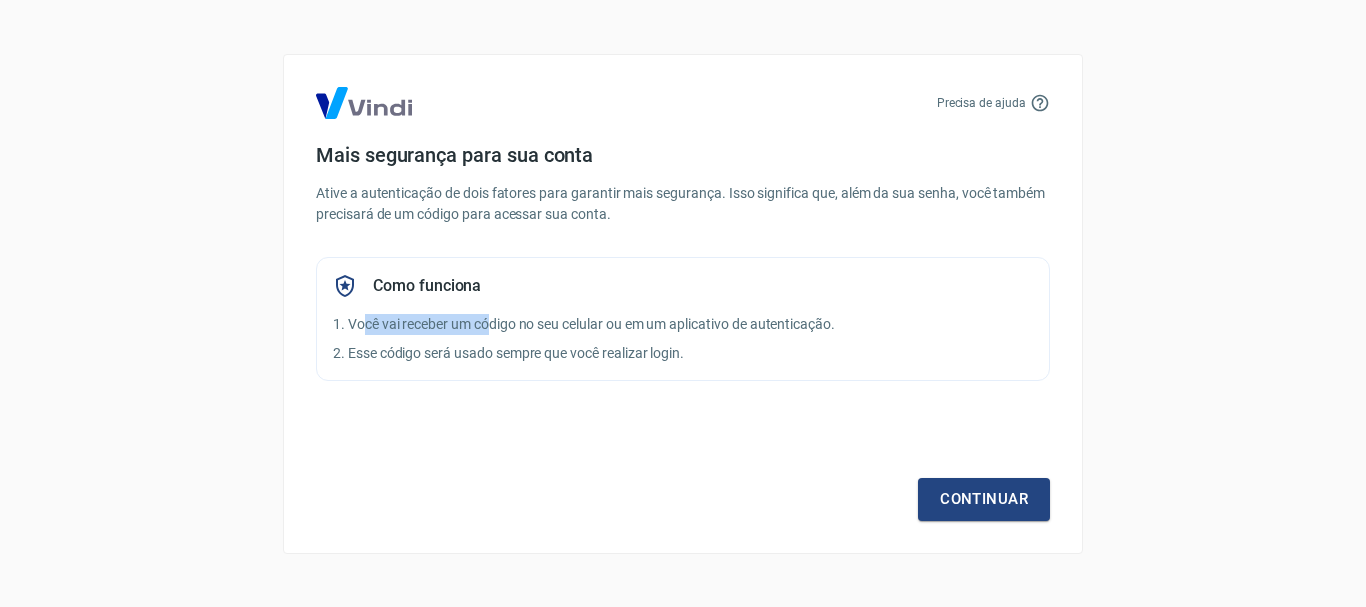 drag, startPoint x: 366, startPoint y: 327, endPoint x: 495, endPoint y: 327, distance: 129 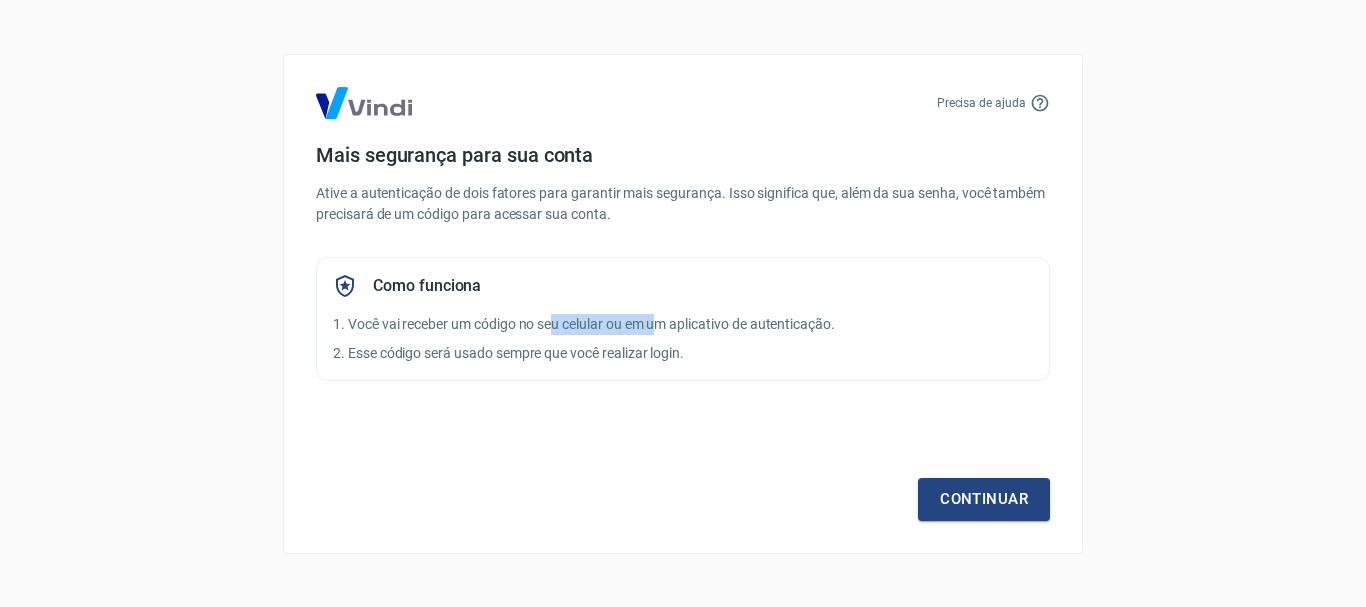 drag, startPoint x: 558, startPoint y: 327, endPoint x: 667, endPoint y: 327, distance: 109 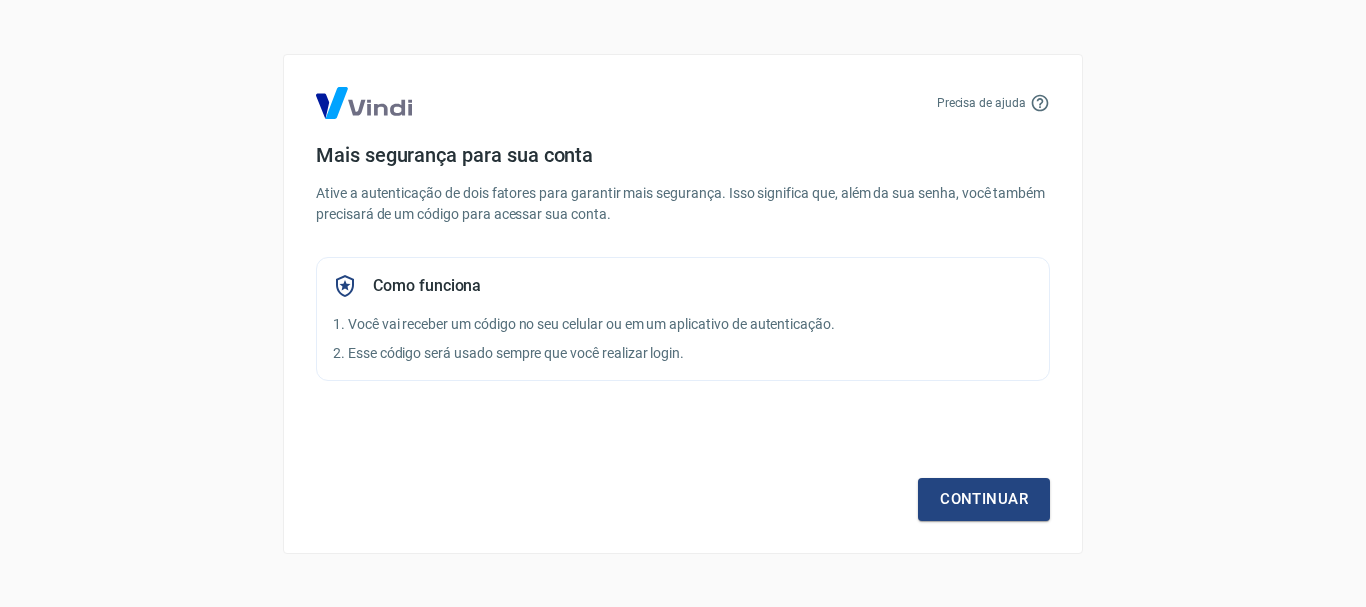 click on "1. Você vai receber um código no seu celular ou em um aplicativo de autenticação." at bounding box center [683, 324] 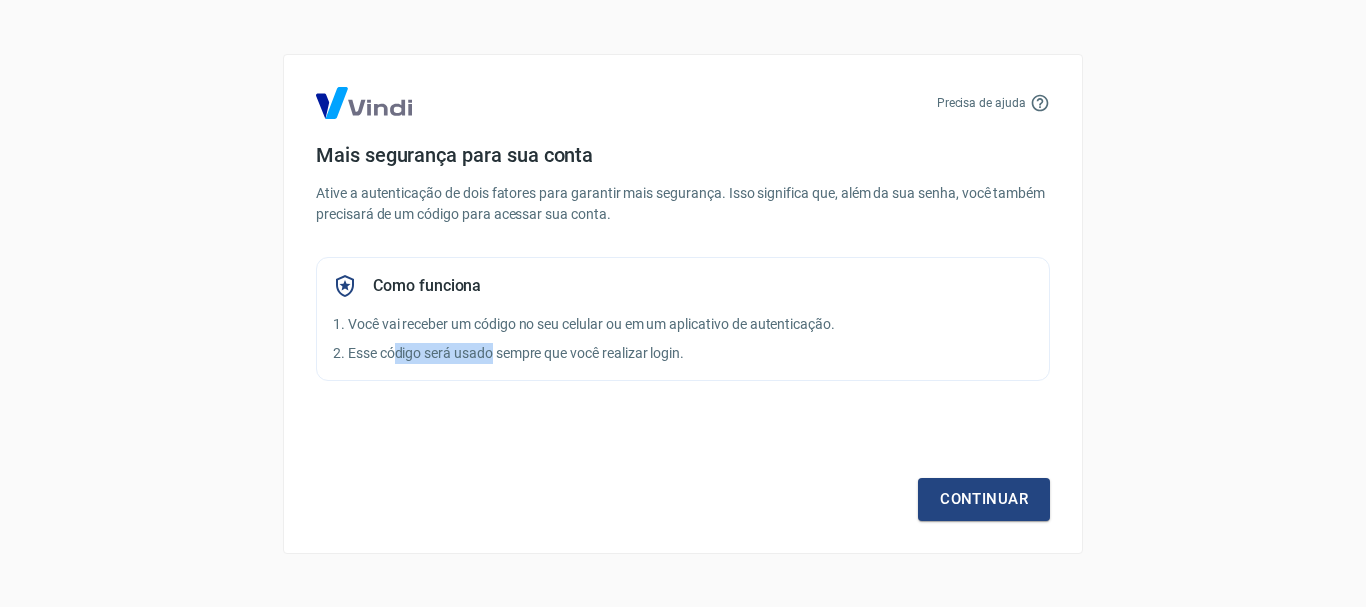 drag, startPoint x: 398, startPoint y: 358, endPoint x: 585, endPoint y: 358, distance: 187 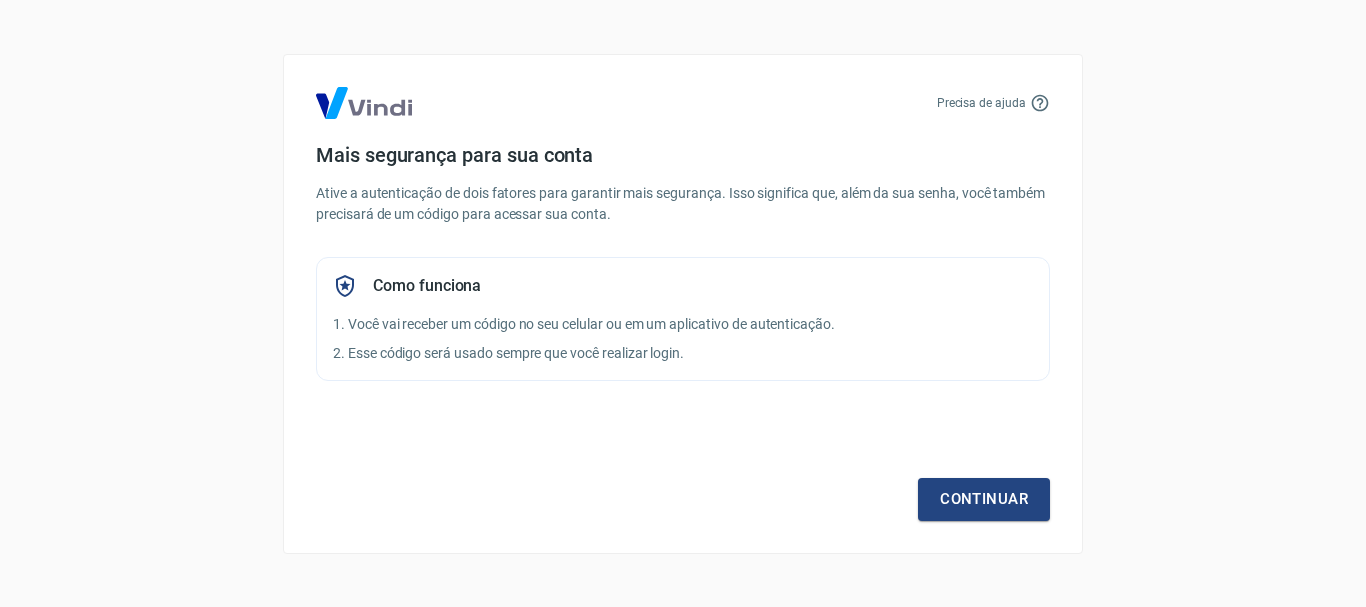 drag, startPoint x: 585, startPoint y: 358, endPoint x: 675, endPoint y: 366, distance: 90.35486 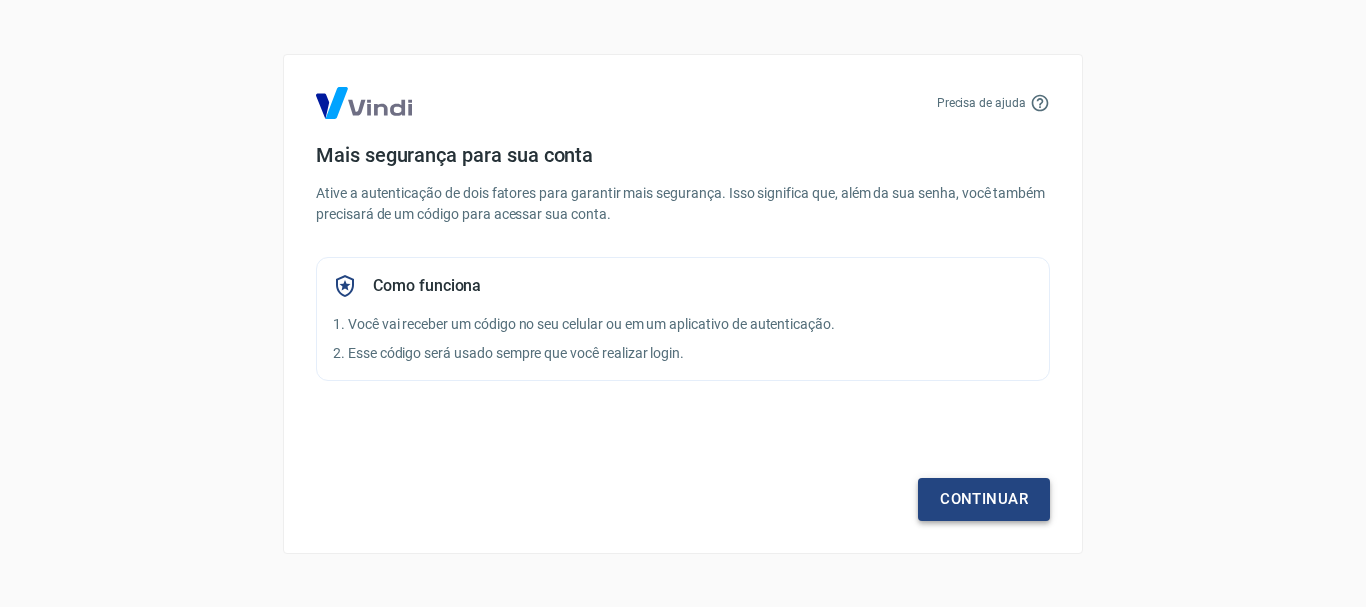 click on "Continuar" at bounding box center (984, 499) 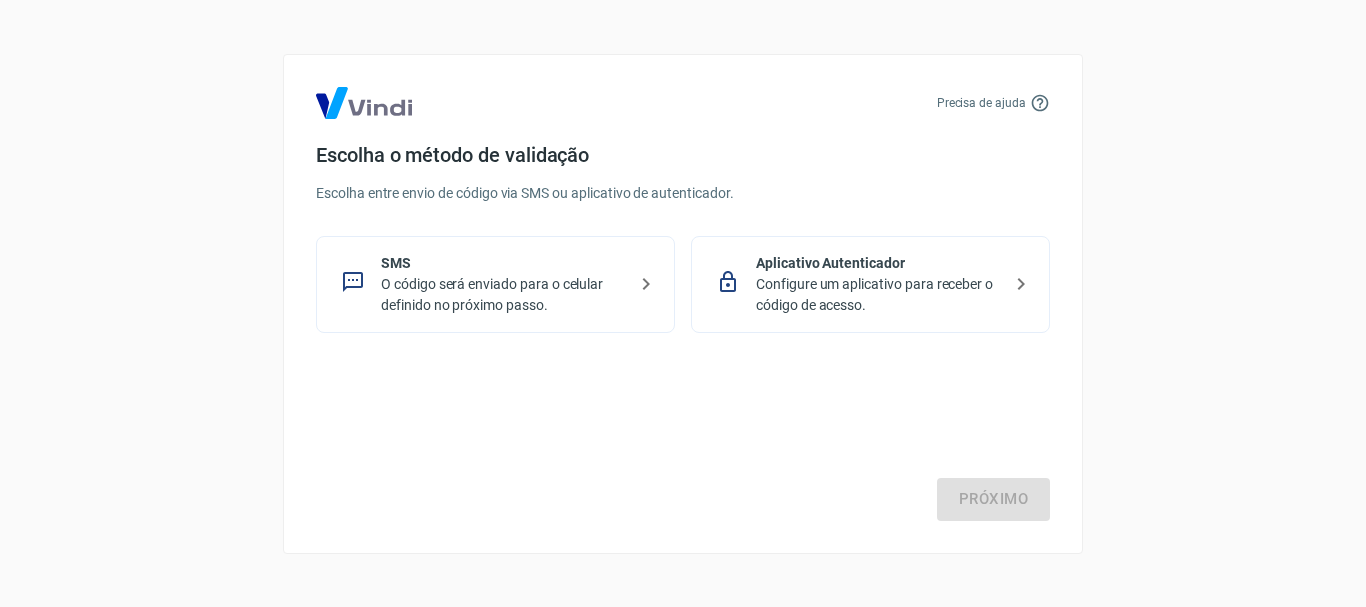 click on "O código será enviado para o celular definido no próximo passo." at bounding box center [503, 295] 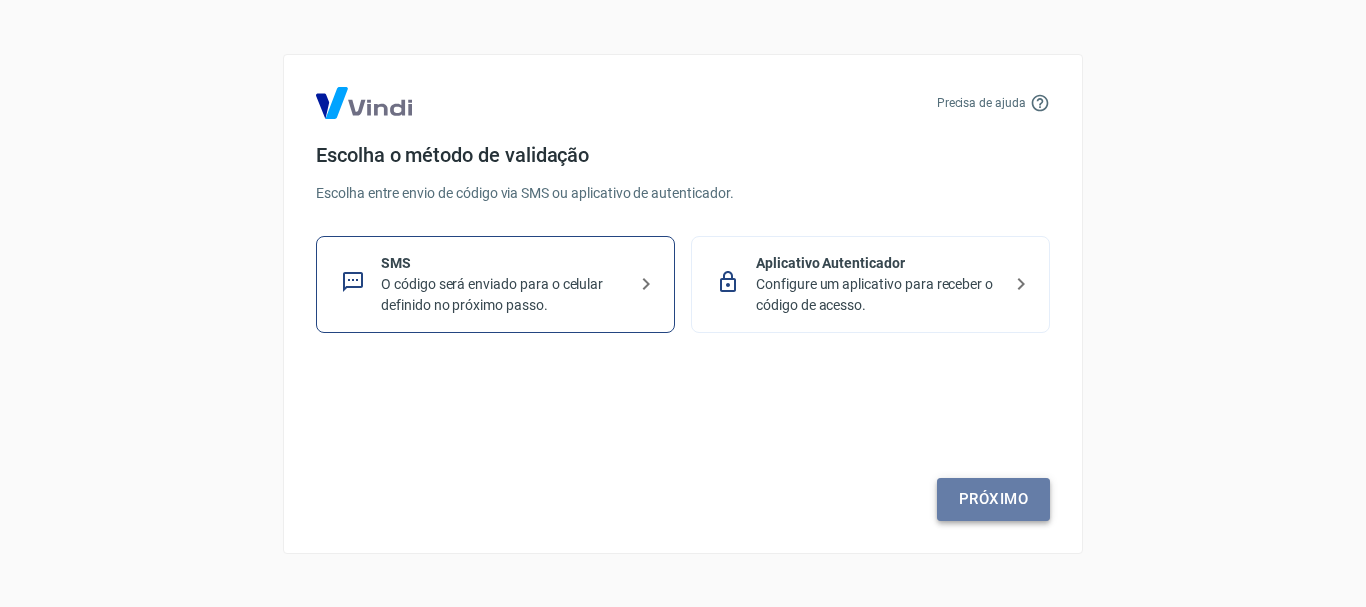 click on "Próximo" at bounding box center (993, 499) 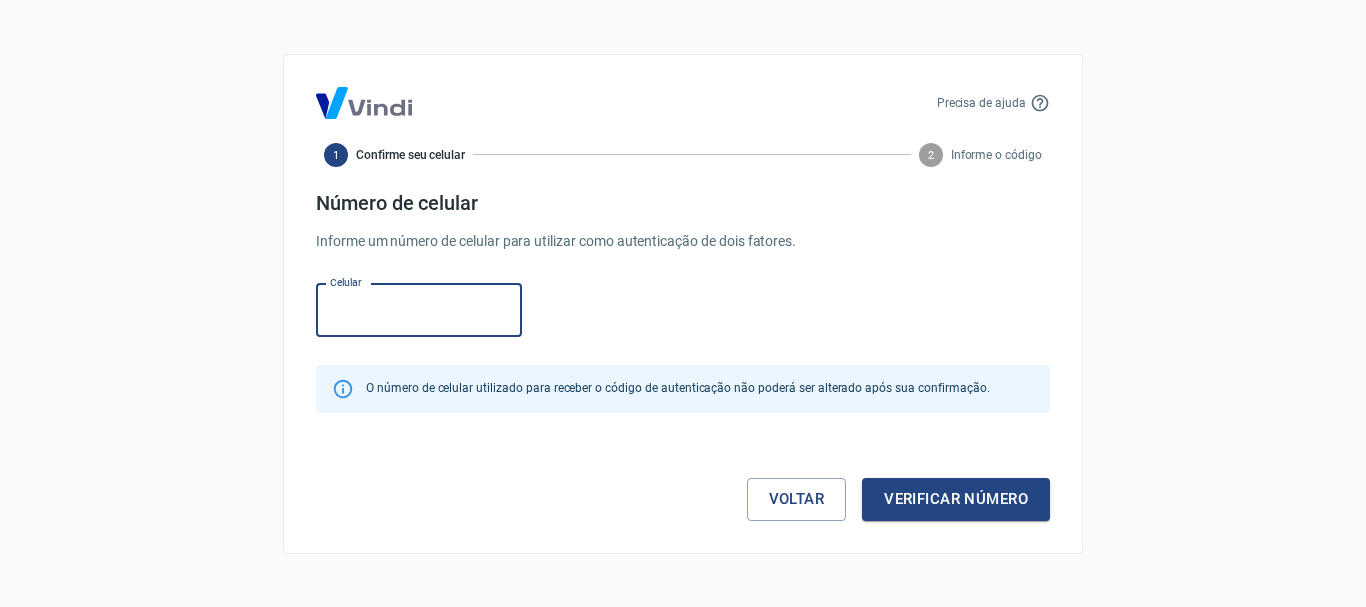click on "Celular" at bounding box center [419, 310] 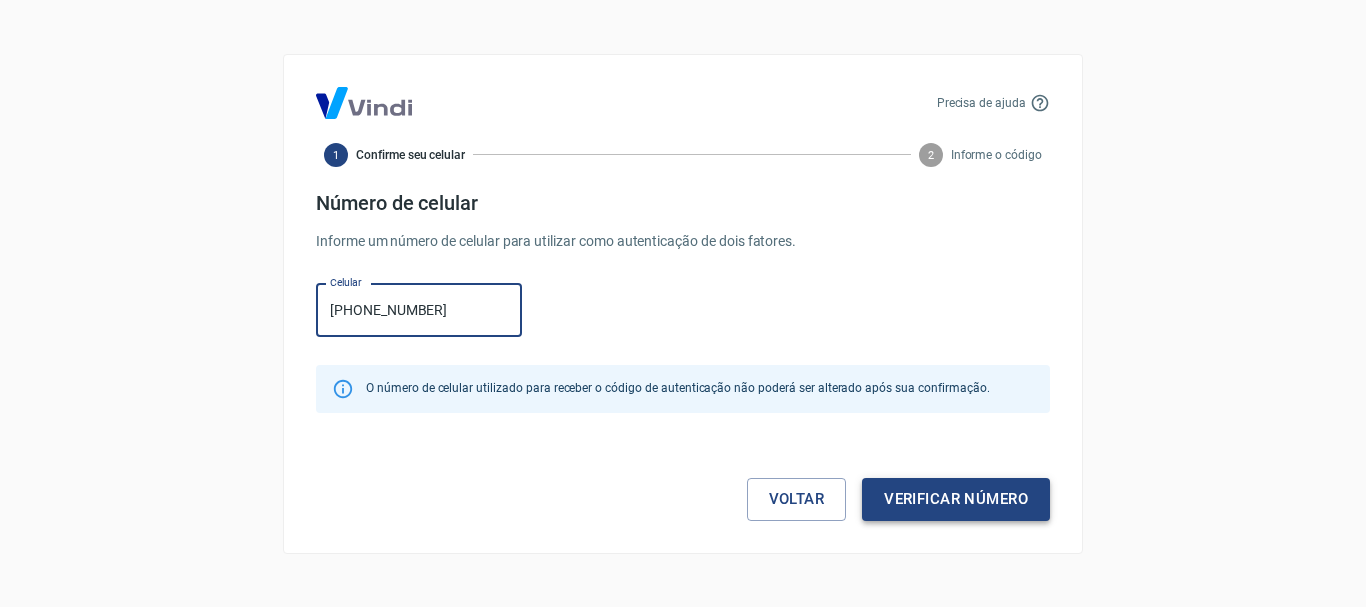 click on "Verificar número" at bounding box center [956, 499] 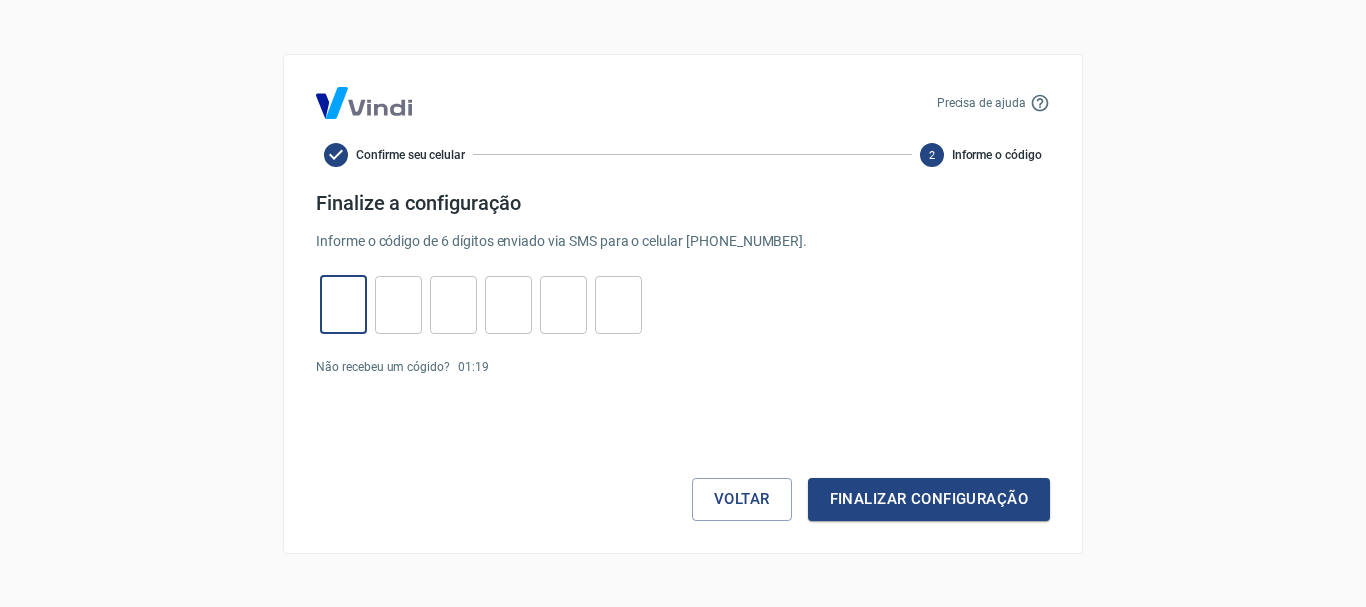 click at bounding box center (343, 304) 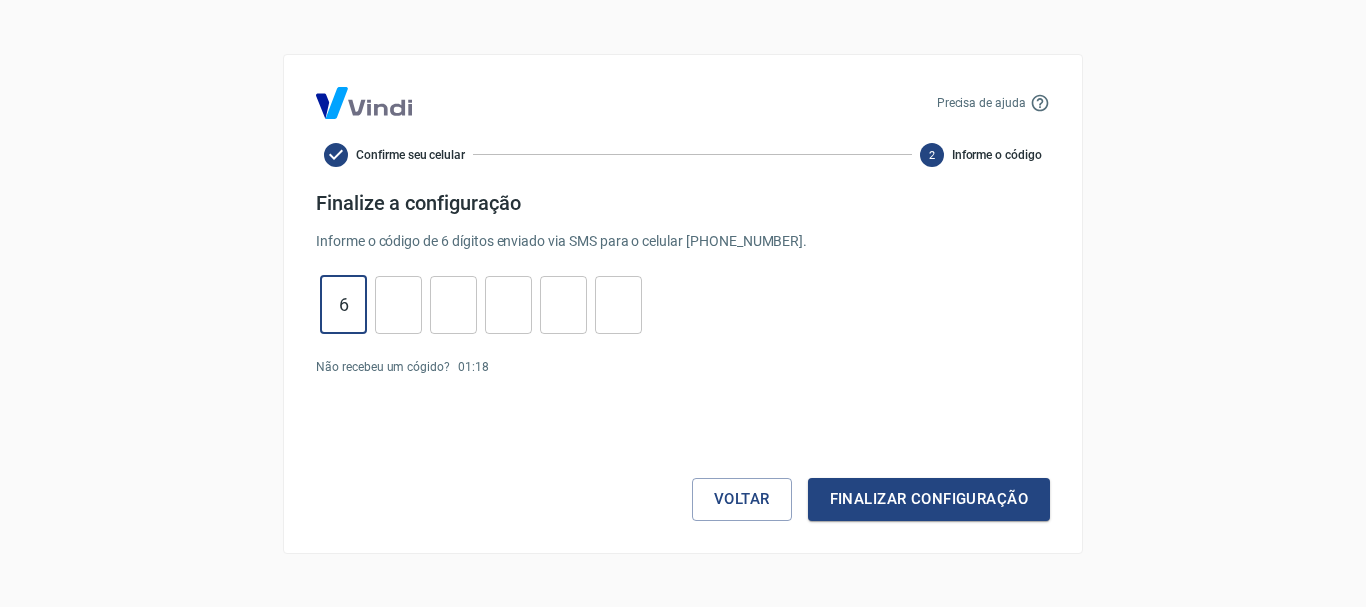 type on "6" 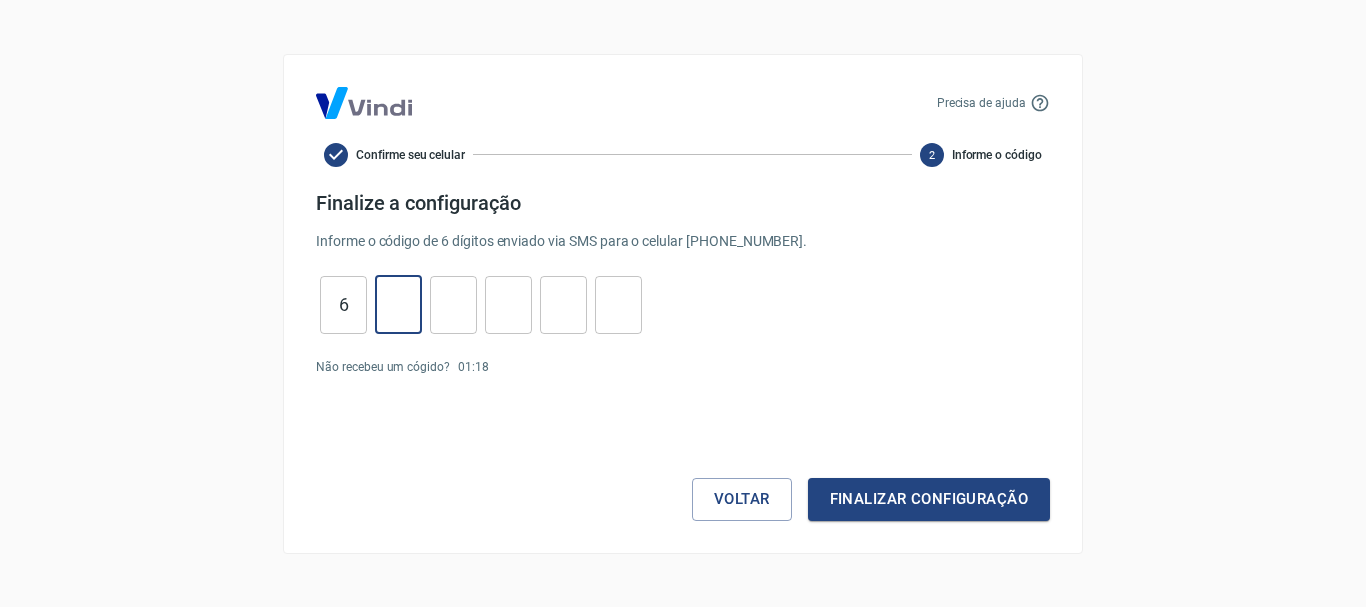 type on "3" 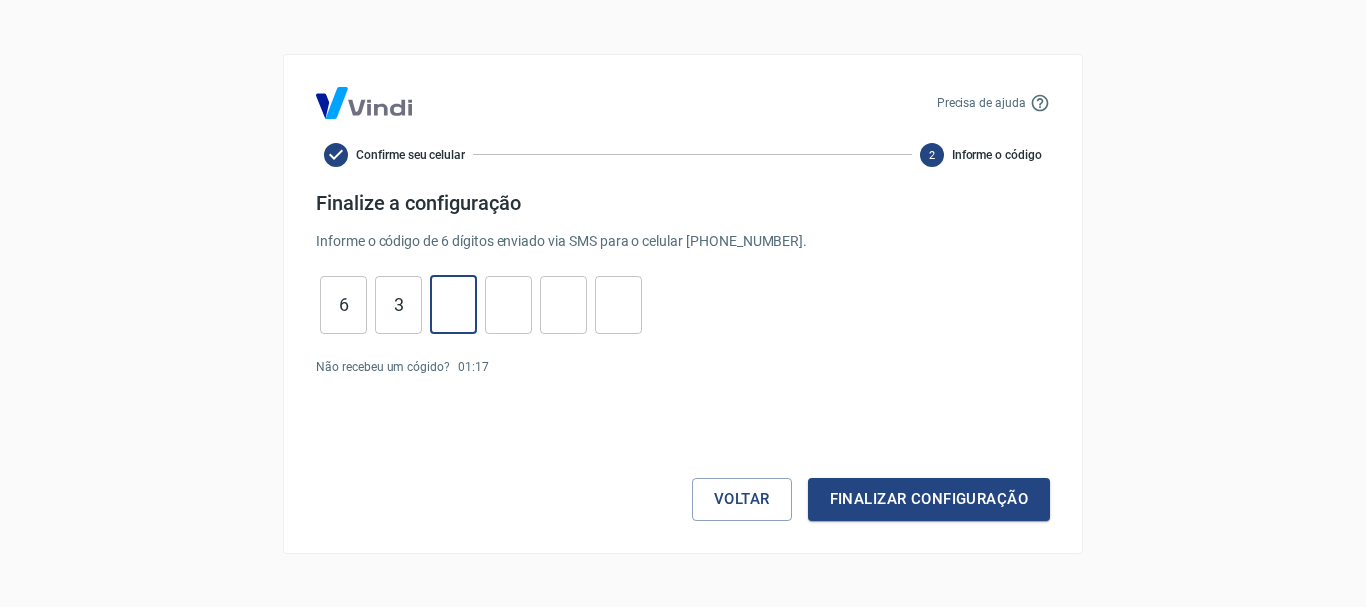 type on "7" 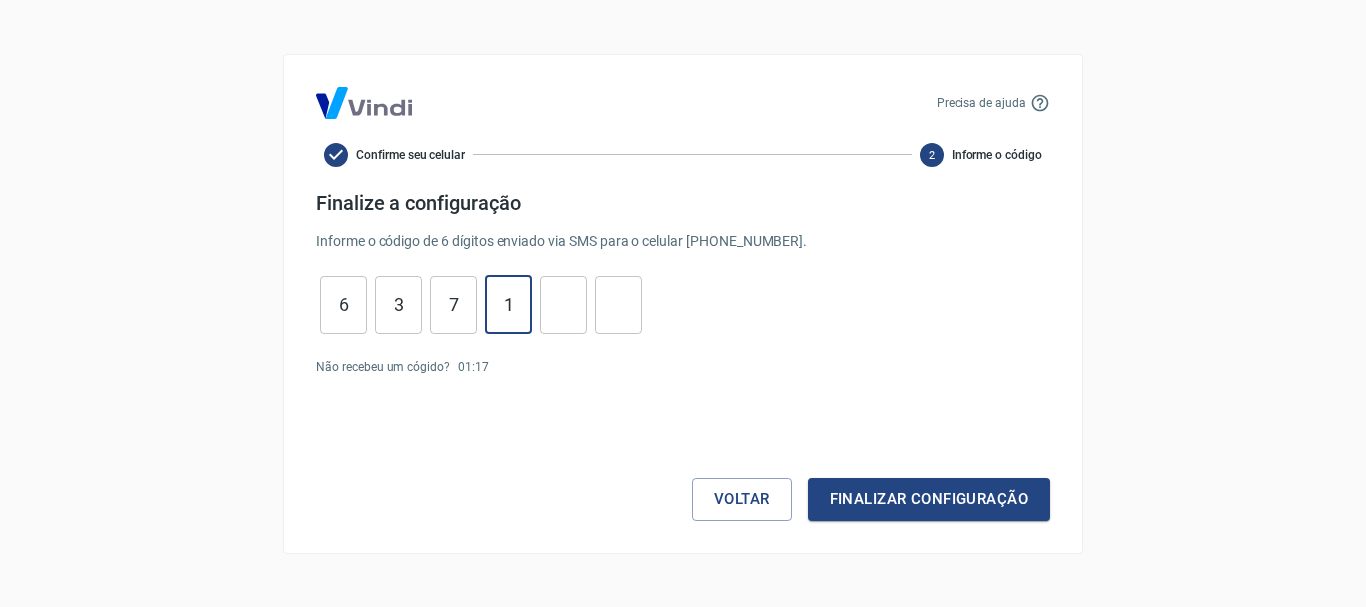 type on "1" 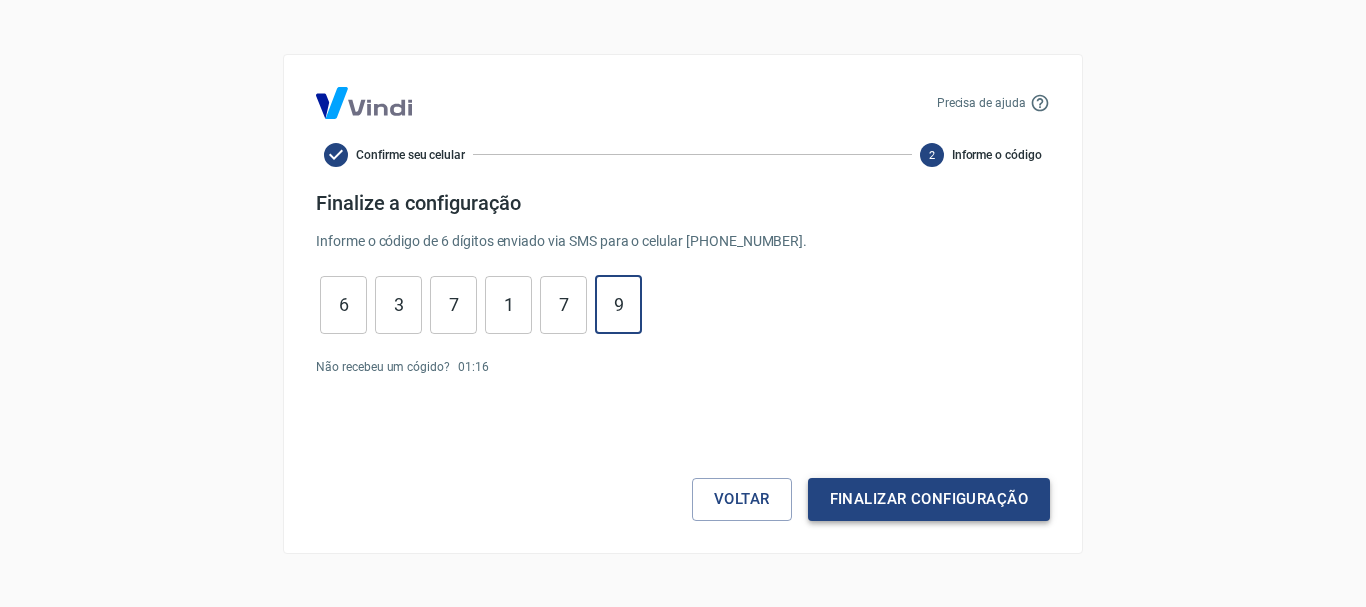 type on "9" 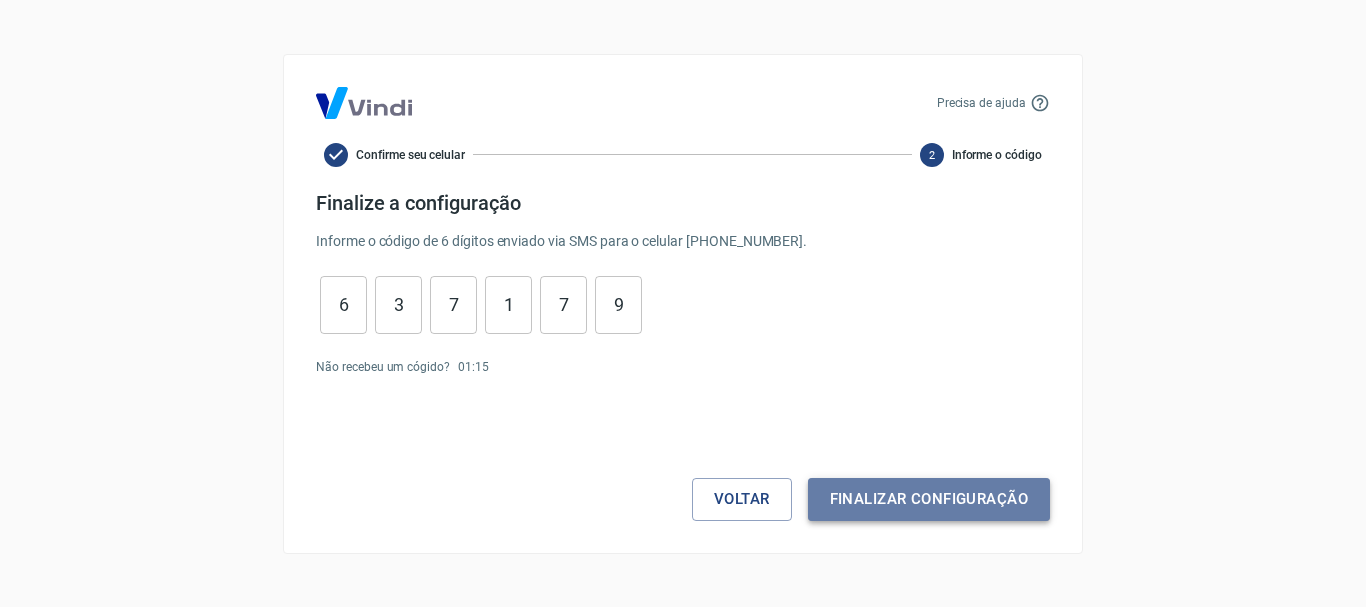 click on "Finalizar configuração" at bounding box center [929, 499] 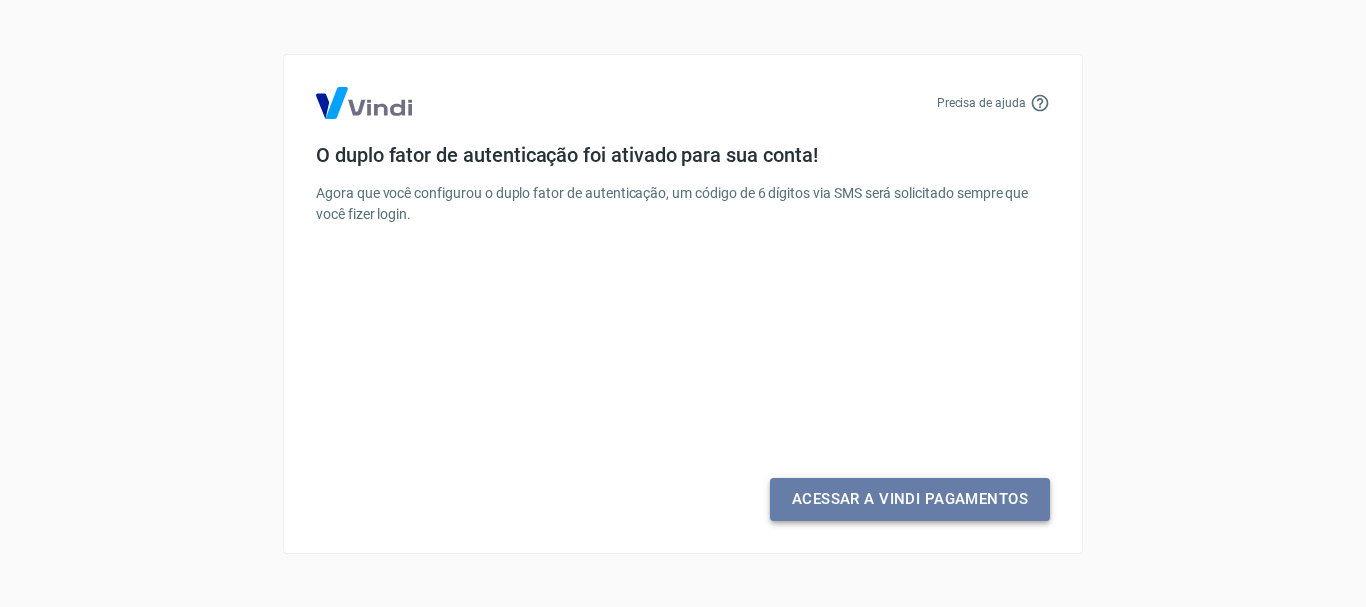 click on "Acessar a Vindi Pagamentos" at bounding box center (910, 499) 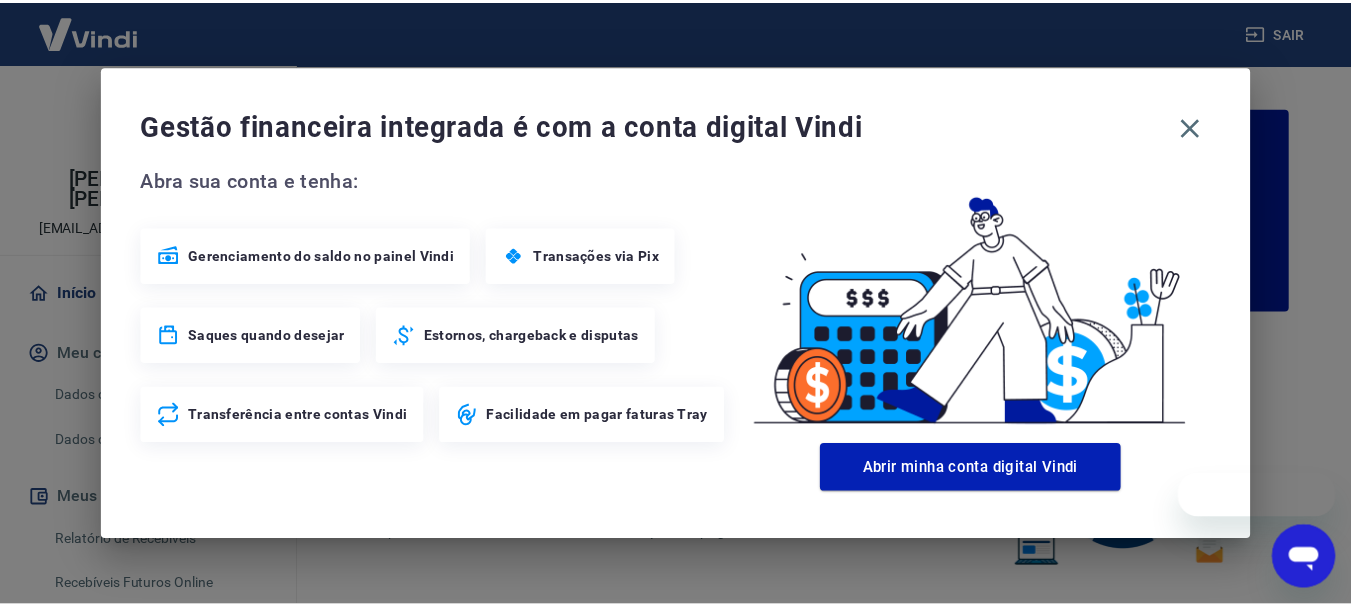 scroll, scrollTop: 0, scrollLeft: 0, axis: both 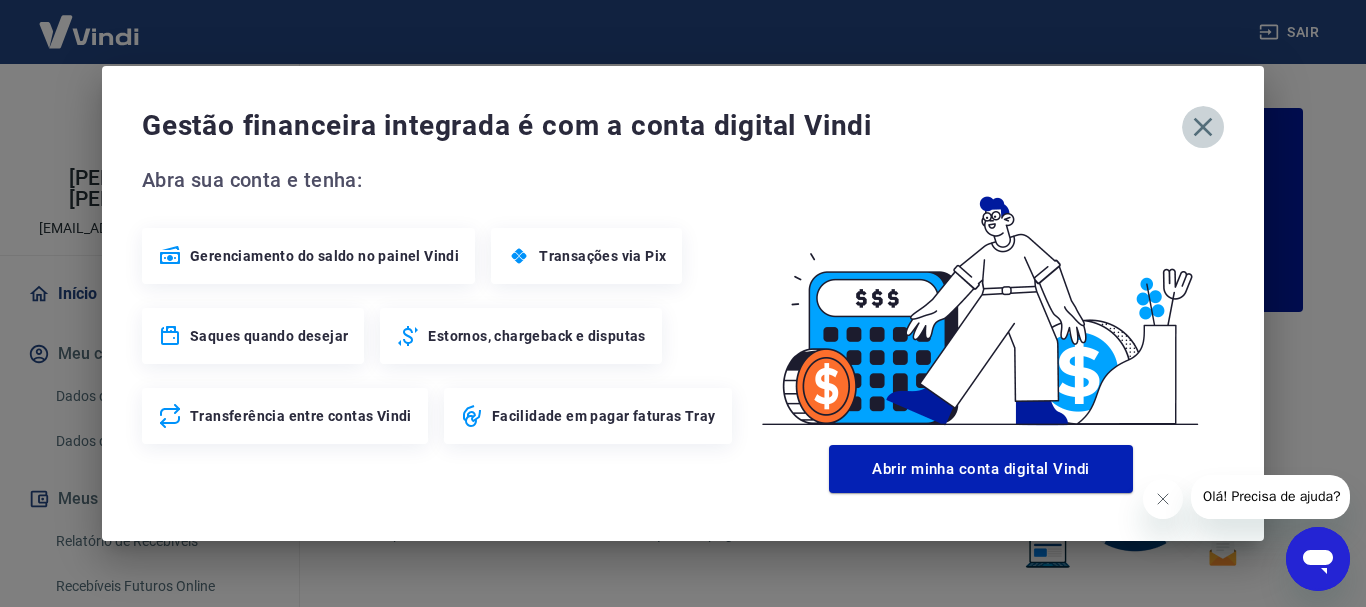 drag, startPoint x: 1204, startPoint y: 125, endPoint x: 1179, endPoint y: 152, distance: 36.796738 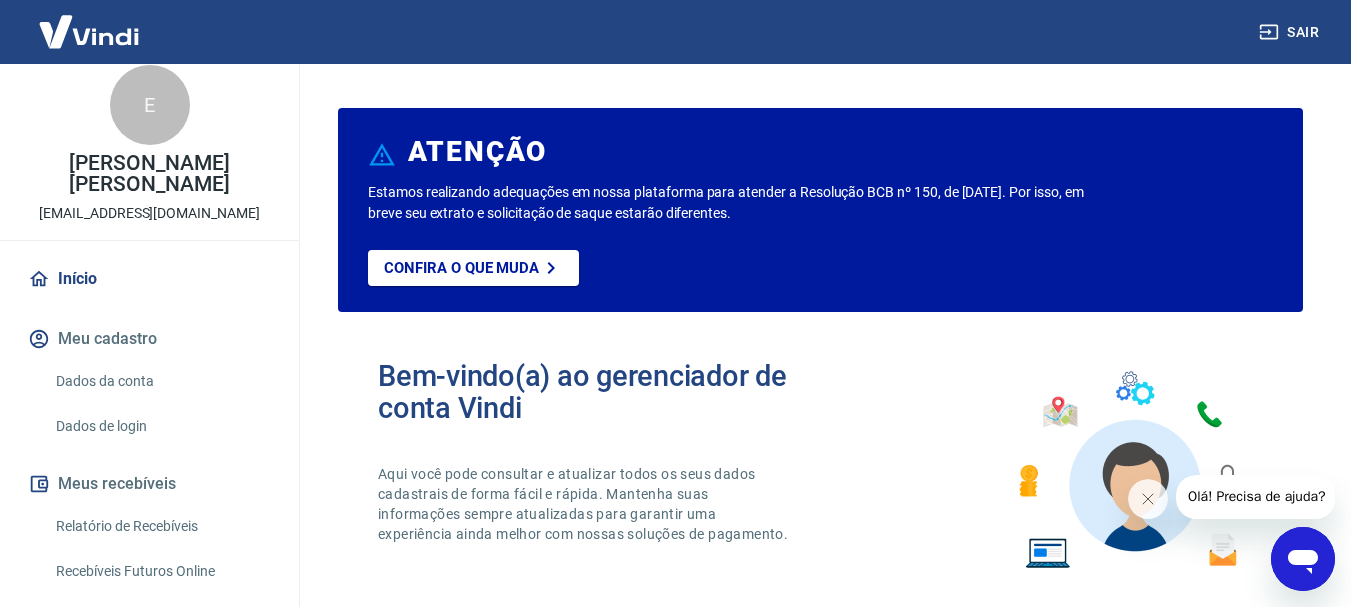 scroll, scrollTop: 0, scrollLeft: 0, axis: both 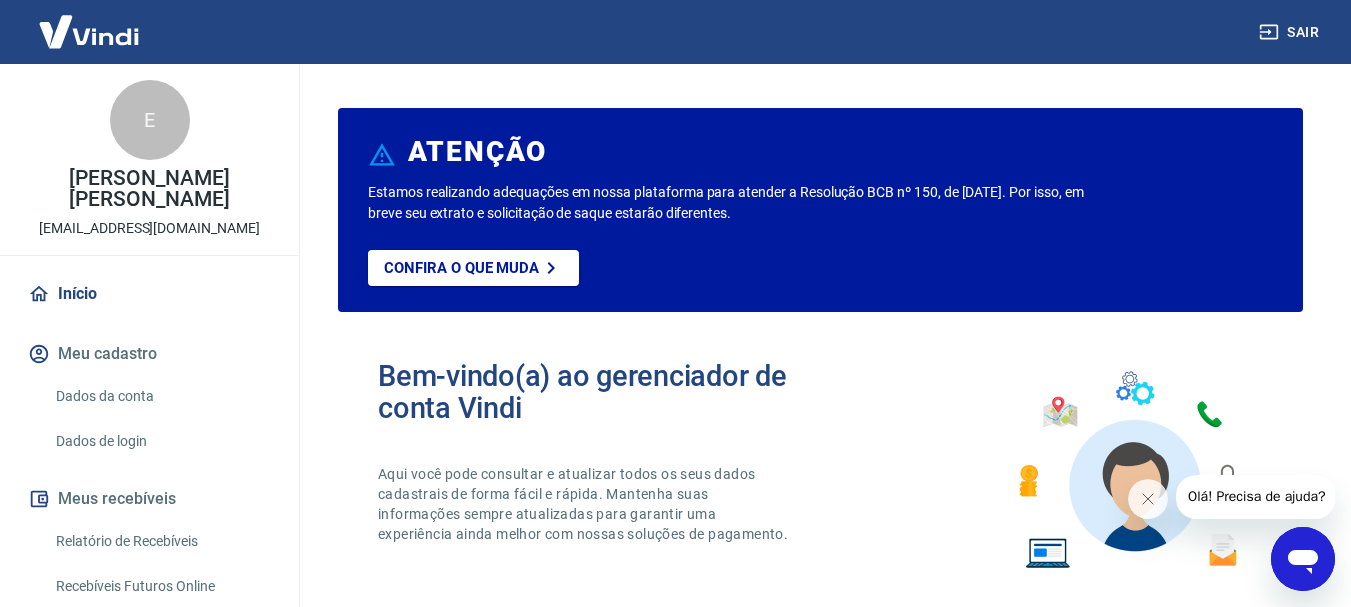 click on "Meu cadastro" at bounding box center [149, 354] 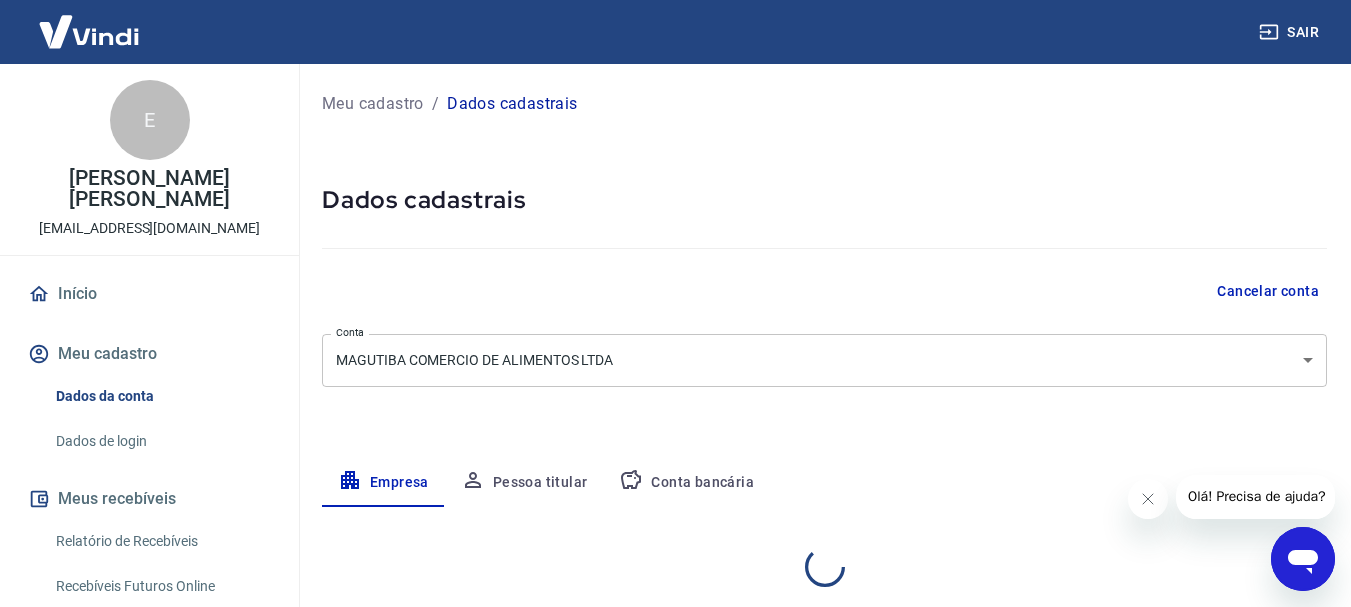 select on "RJ" 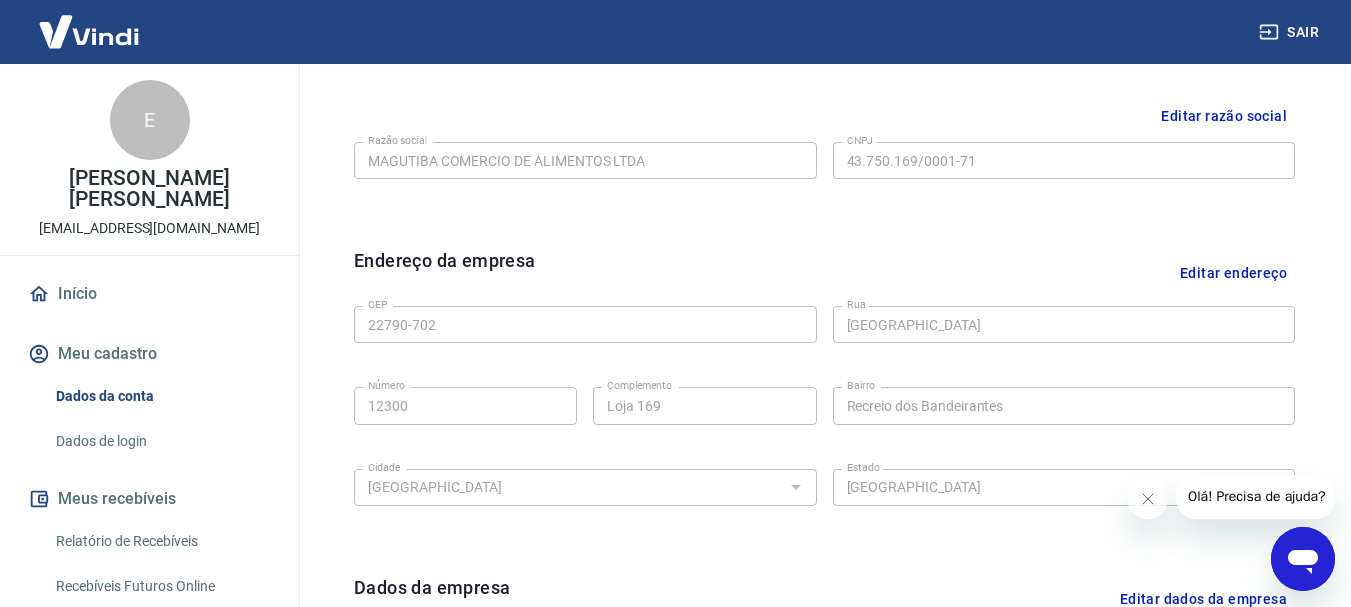 scroll, scrollTop: 435, scrollLeft: 0, axis: vertical 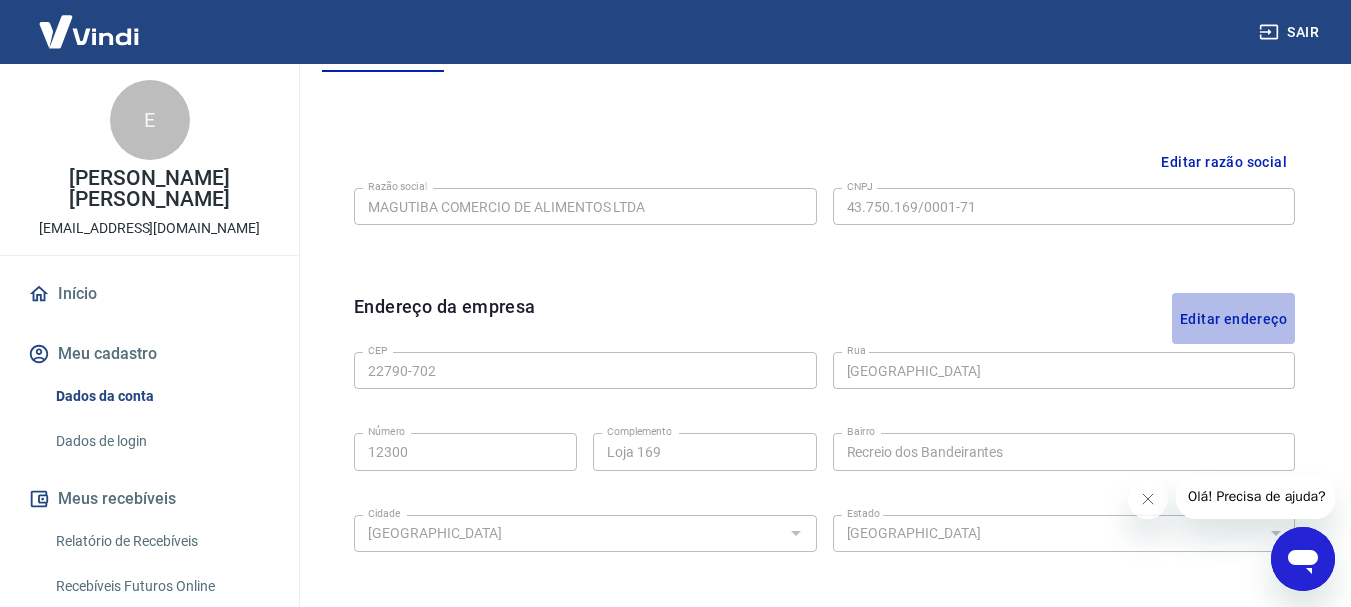 click on "Editar endereço" at bounding box center (1233, 318) 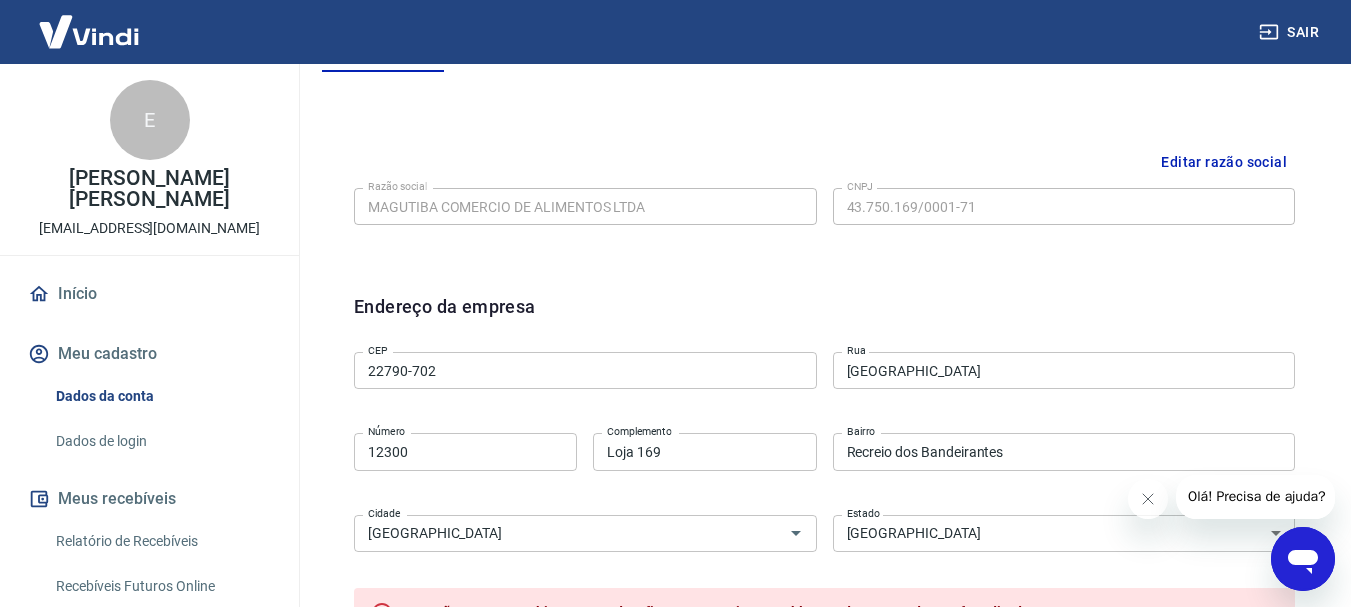 click on "Endereço da empresa" at bounding box center (445, 318) 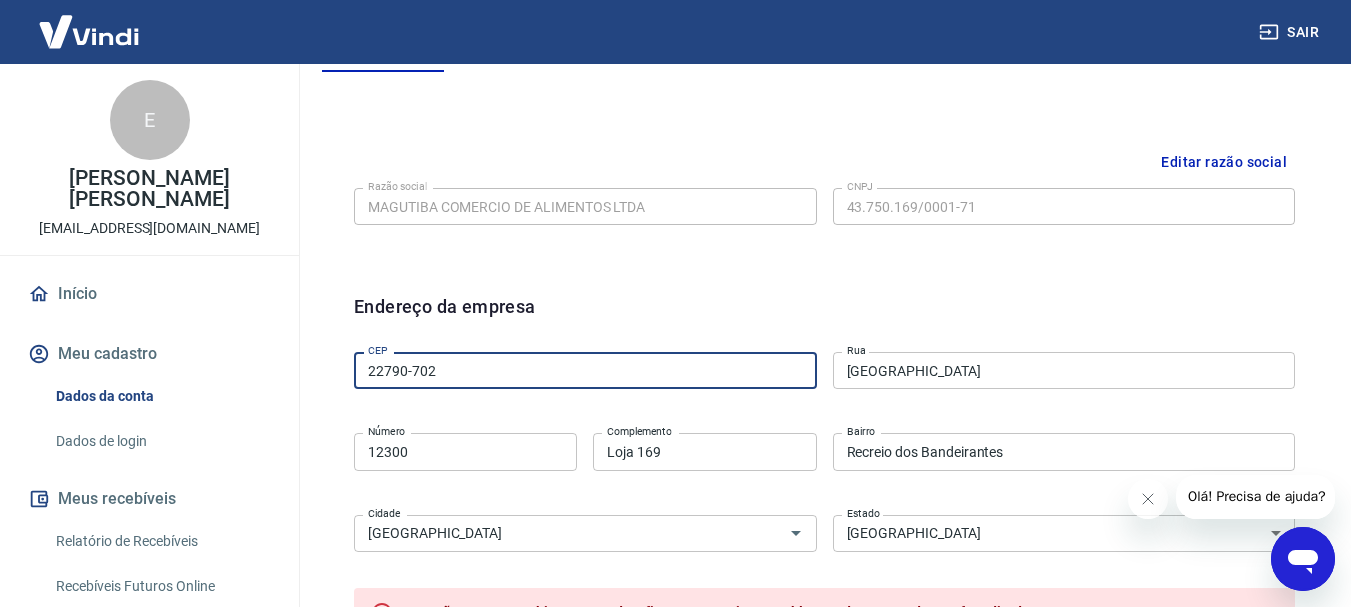 drag, startPoint x: 450, startPoint y: 364, endPoint x: 411, endPoint y: 363, distance: 39.012817 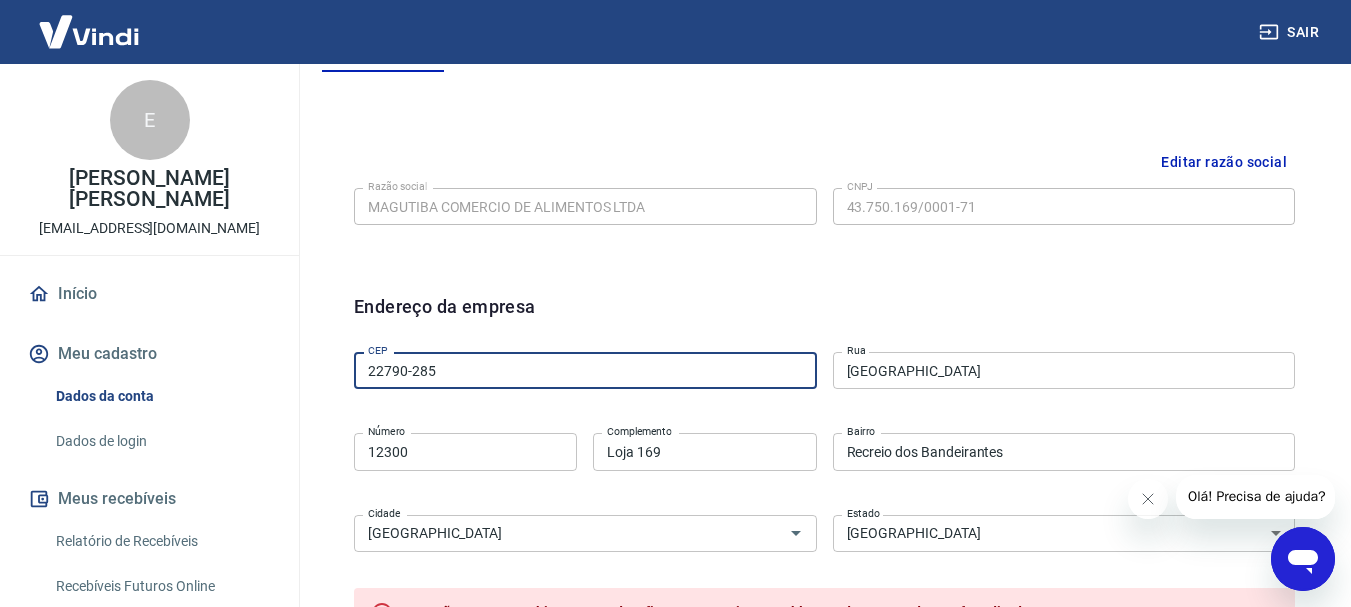 type on "22790-285" 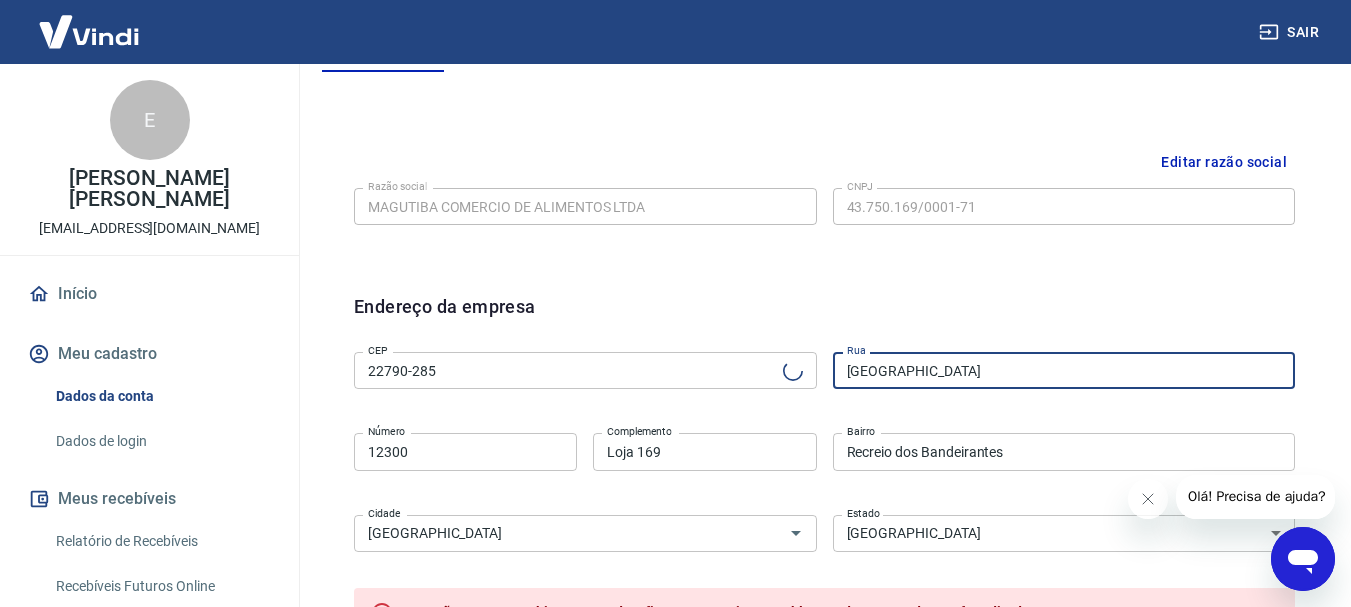 type on "Rua [PERSON_NAME]" 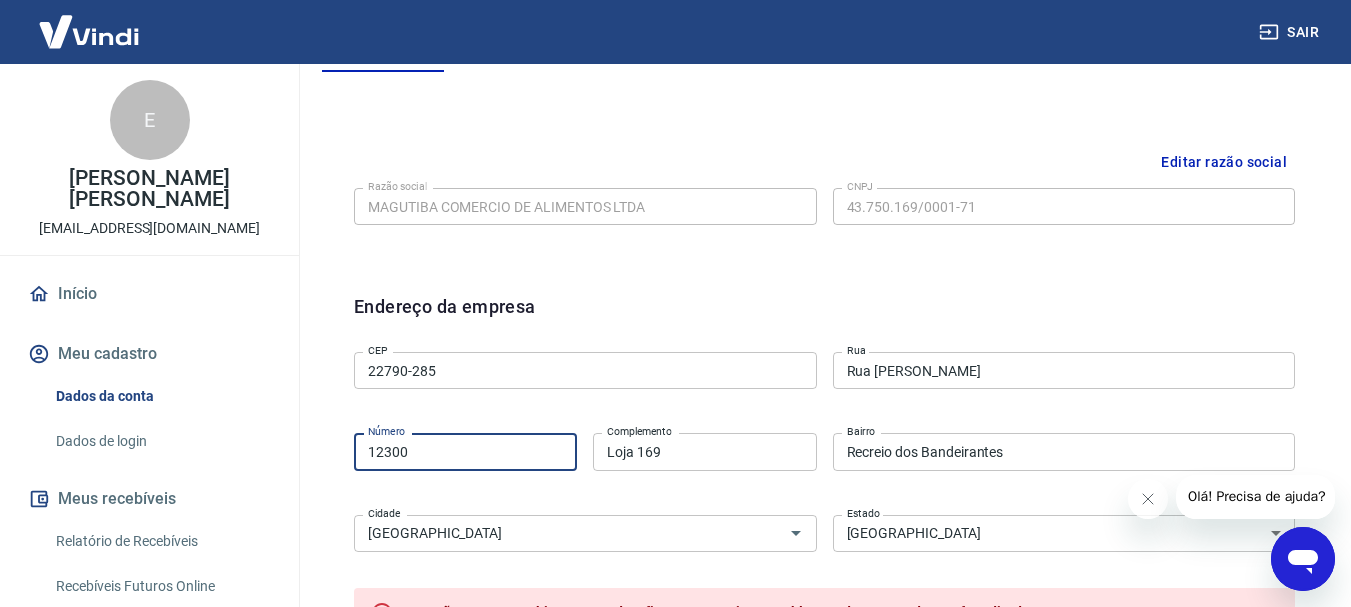 drag, startPoint x: 415, startPoint y: 458, endPoint x: 317, endPoint y: 451, distance: 98.24968 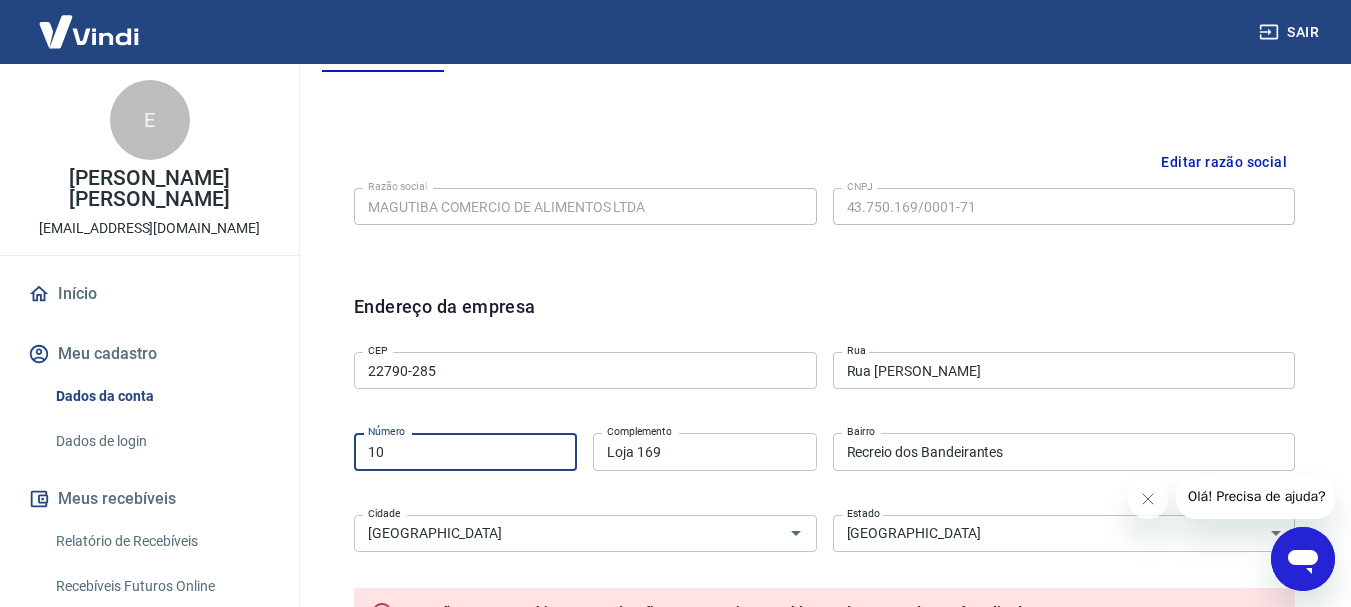 type on "10" 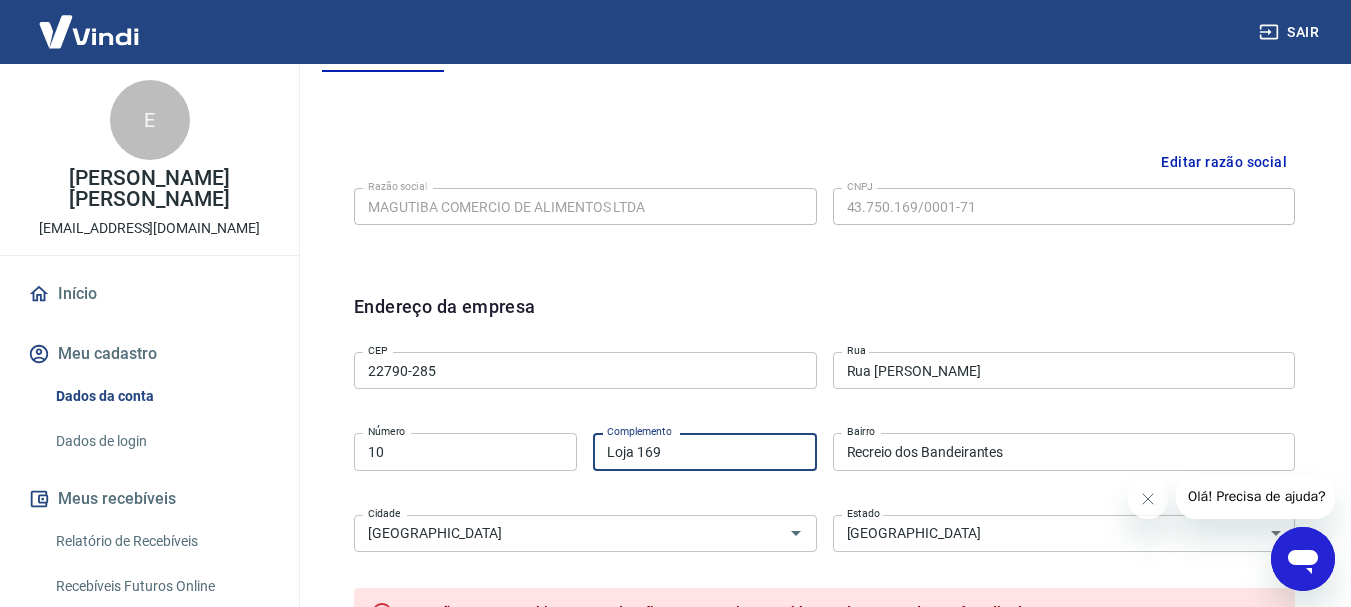 drag, startPoint x: 671, startPoint y: 453, endPoint x: 533, endPoint y: 442, distance: 138.43771 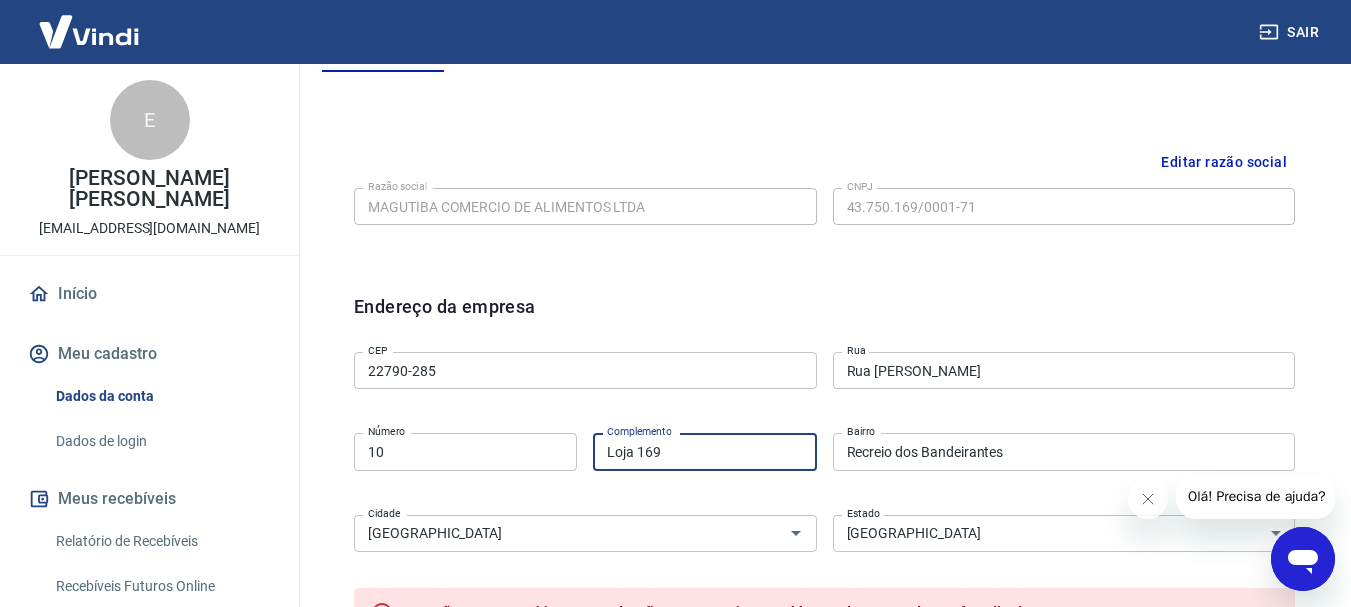 click on "Loja 169" at bounding box center [704, 451] 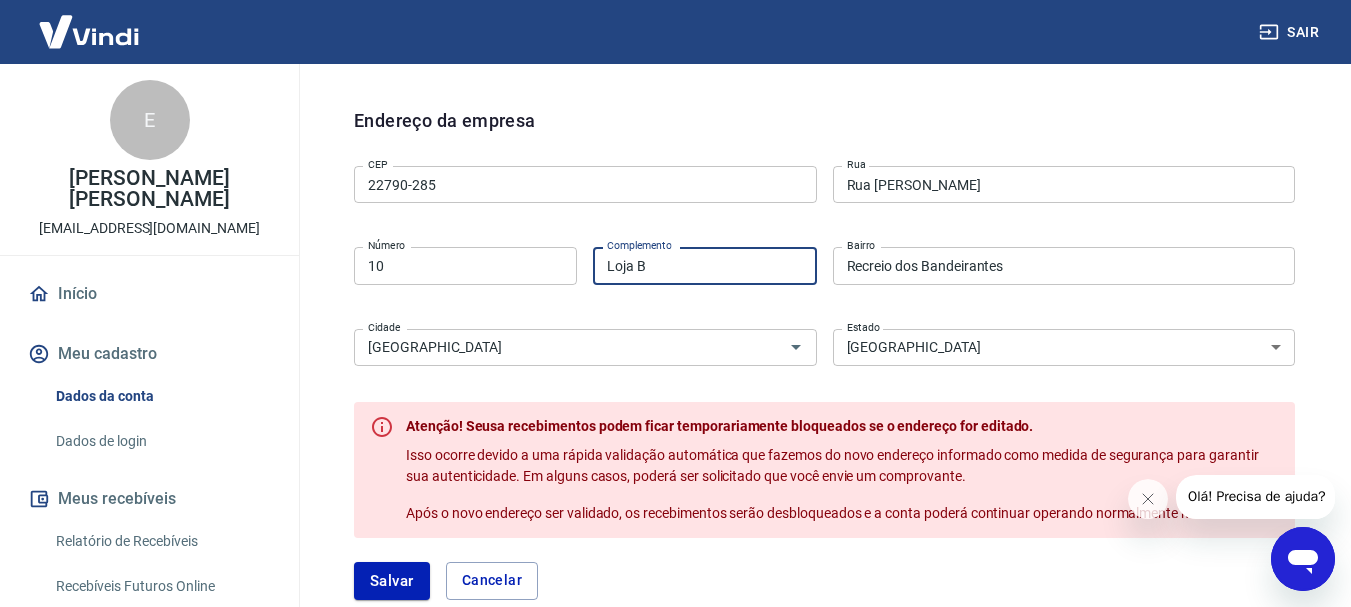 scroll, scrollTop: 635, scrollLeft: 0, axis: vertical 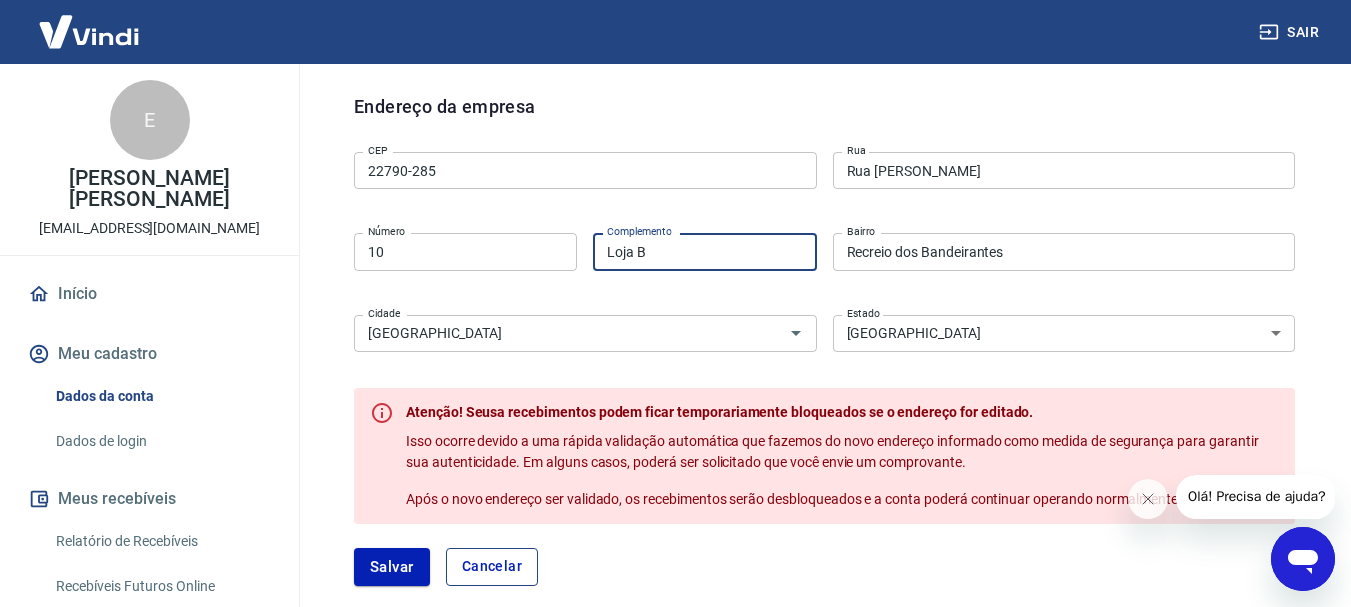 type on "Loja B" 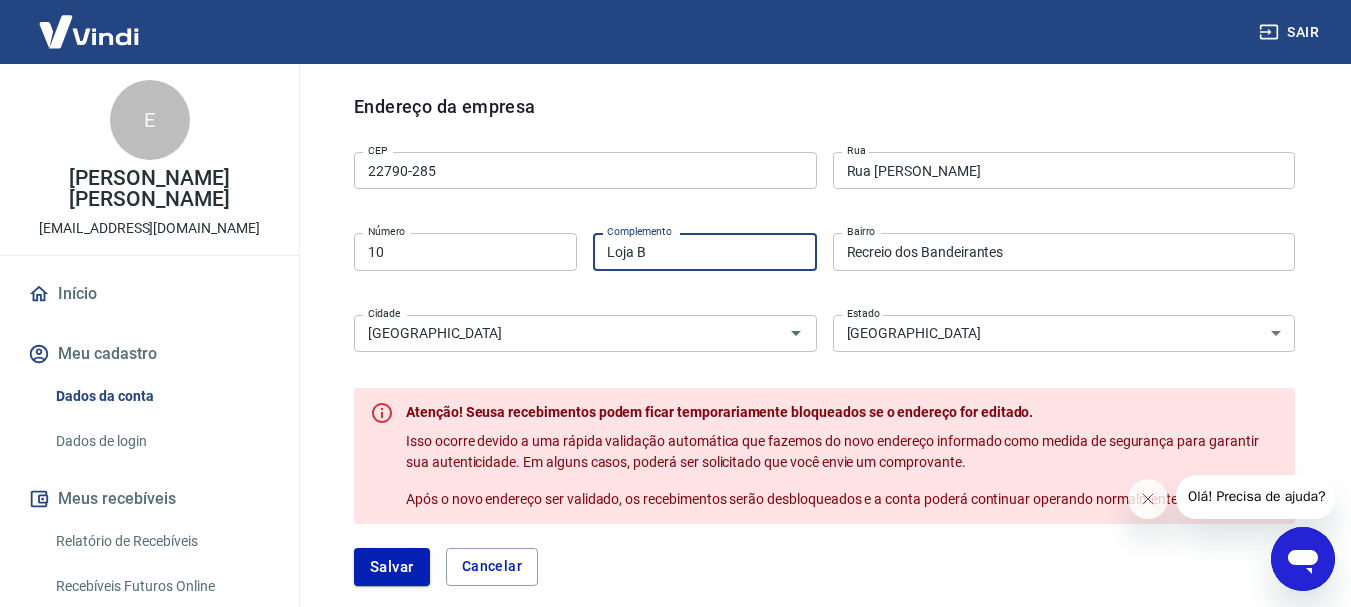 drag, startPoint x: 496, startPoint y: 558, endPoint x: 506, endPoint y: 559, distance: 10.049875 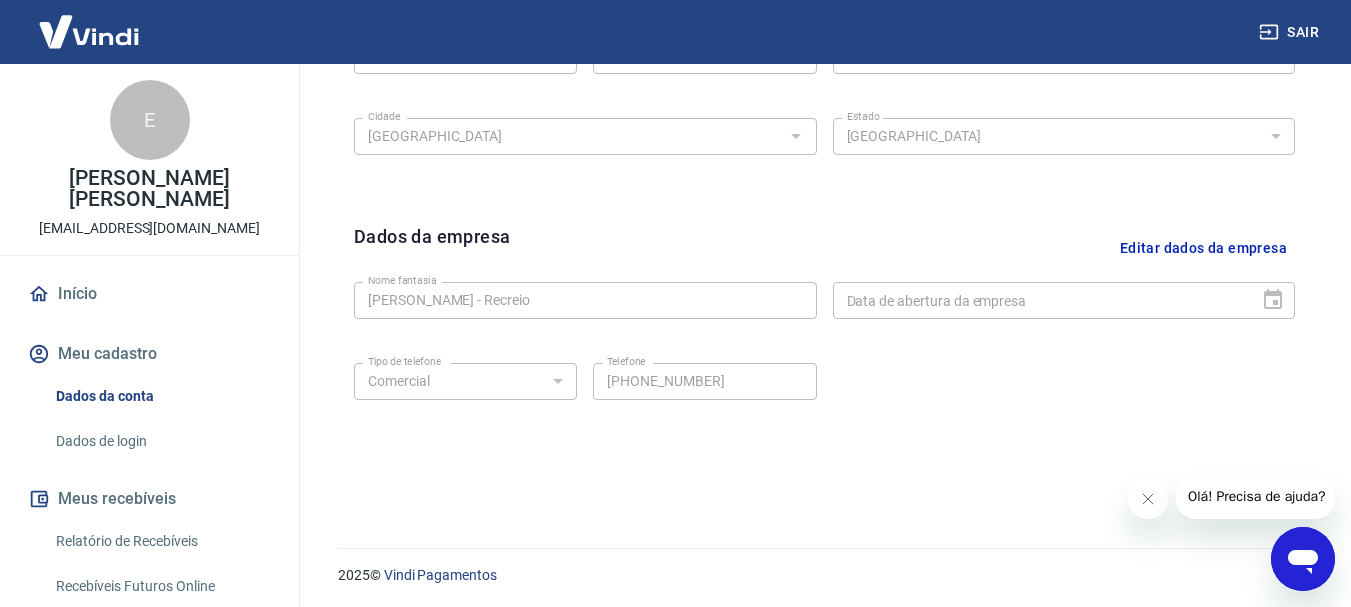 scroll, scrollTop: 835, scrollLeft: 0, axis: vertical 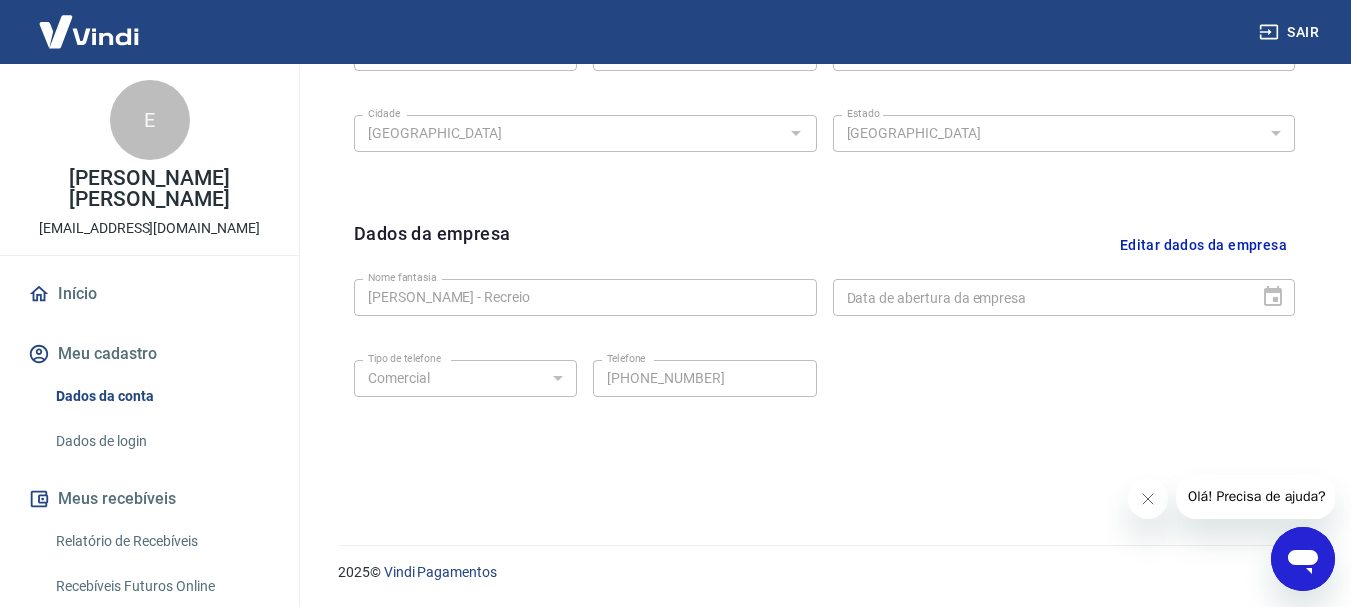 click on "Editar dados da empresa" at bounding box center [1203, 245] 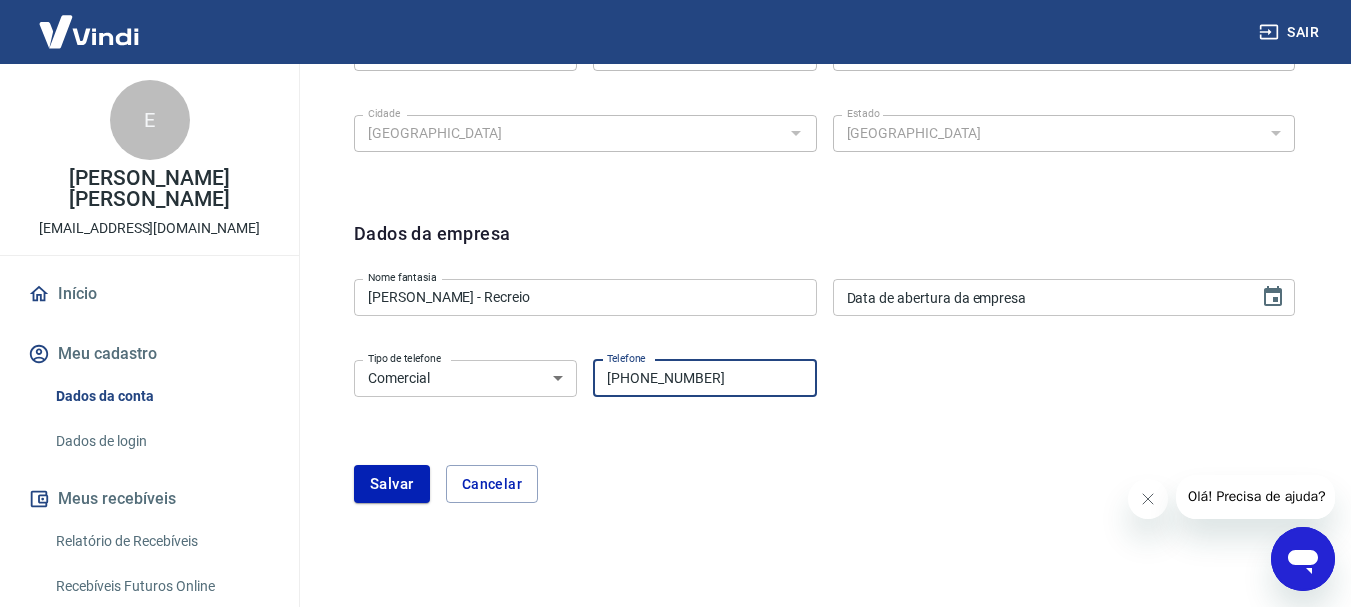 drag, startPoint x: 746, startPoint y: 377, endPoint x: 638, endPoint y: 374, distance: 108.04166 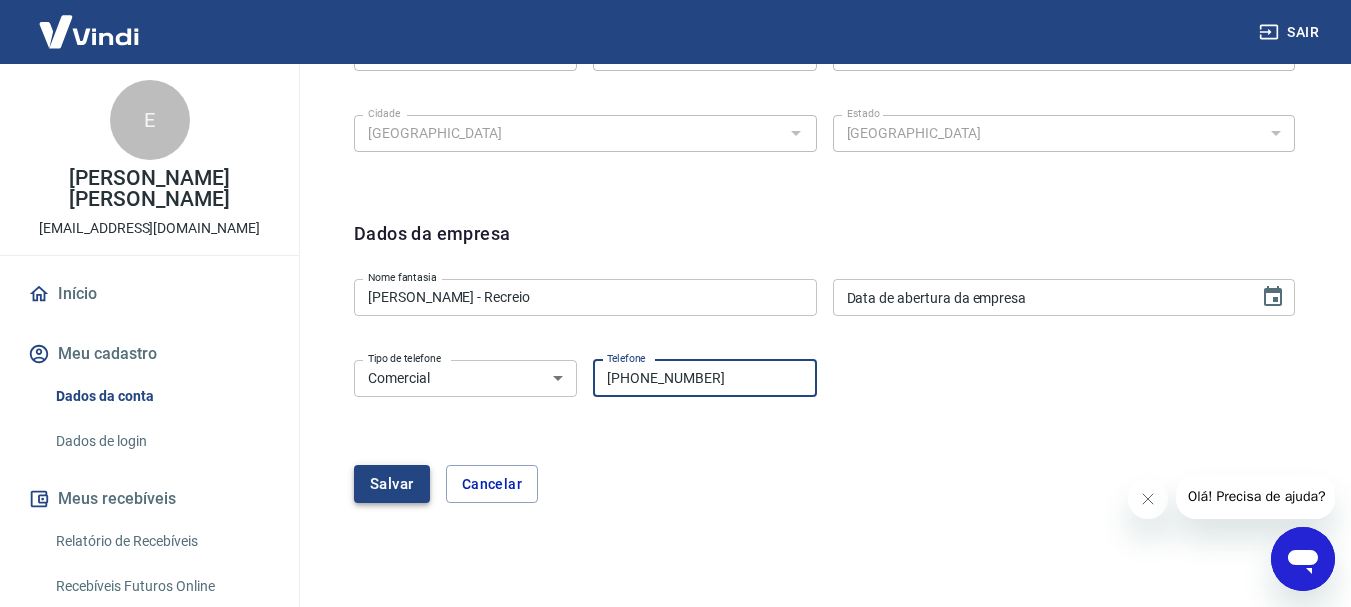 type on "[PHONE_NUMBER]" 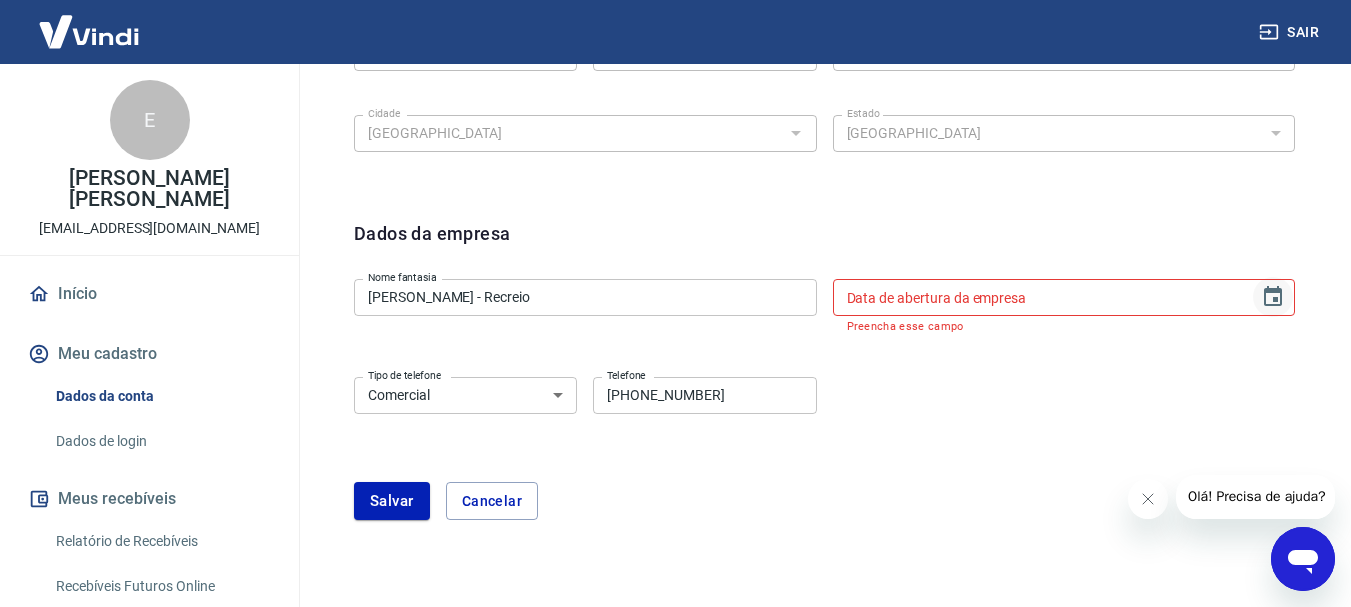 click 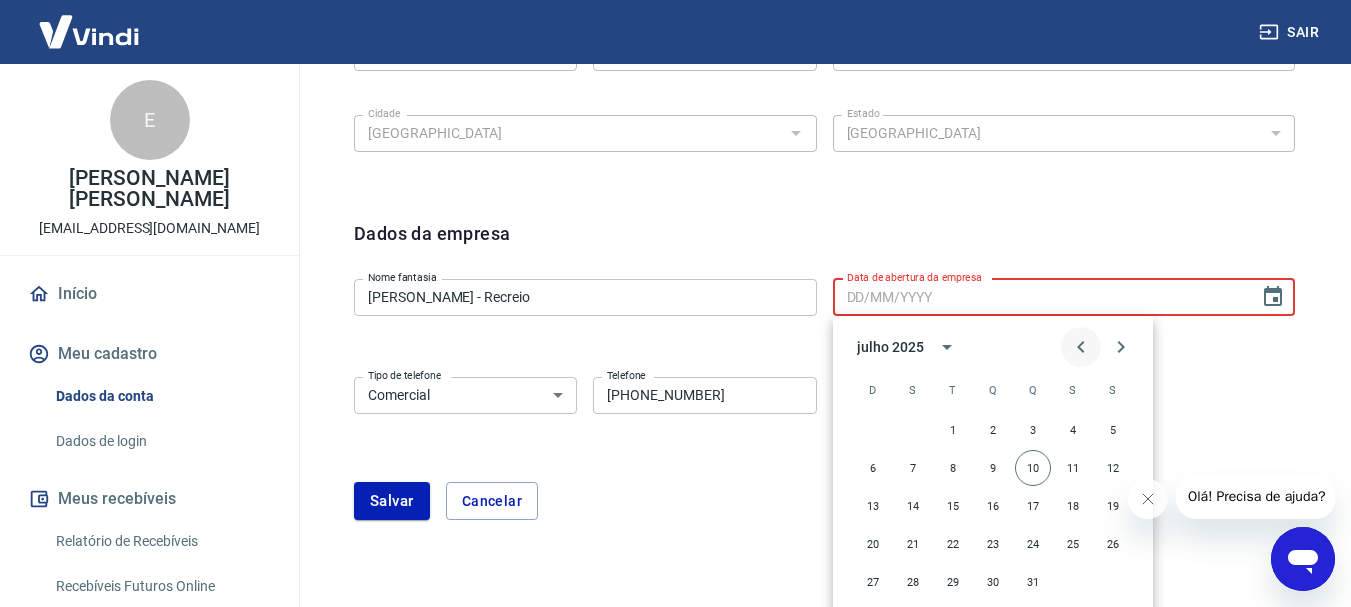 click 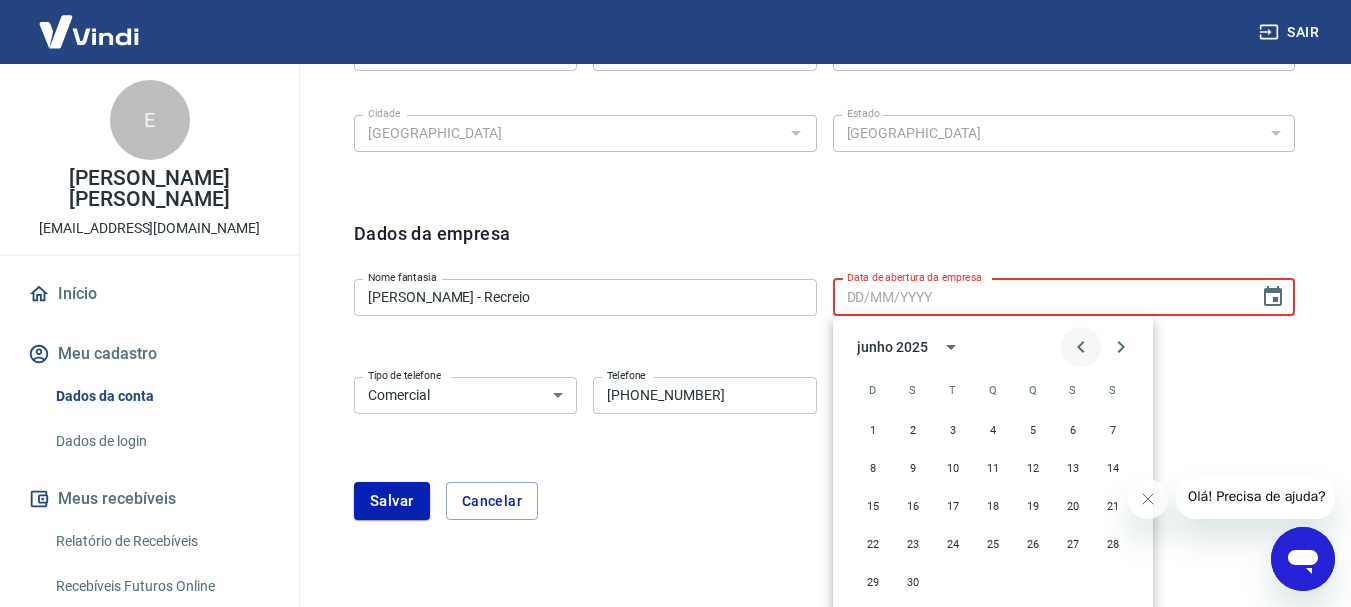 click 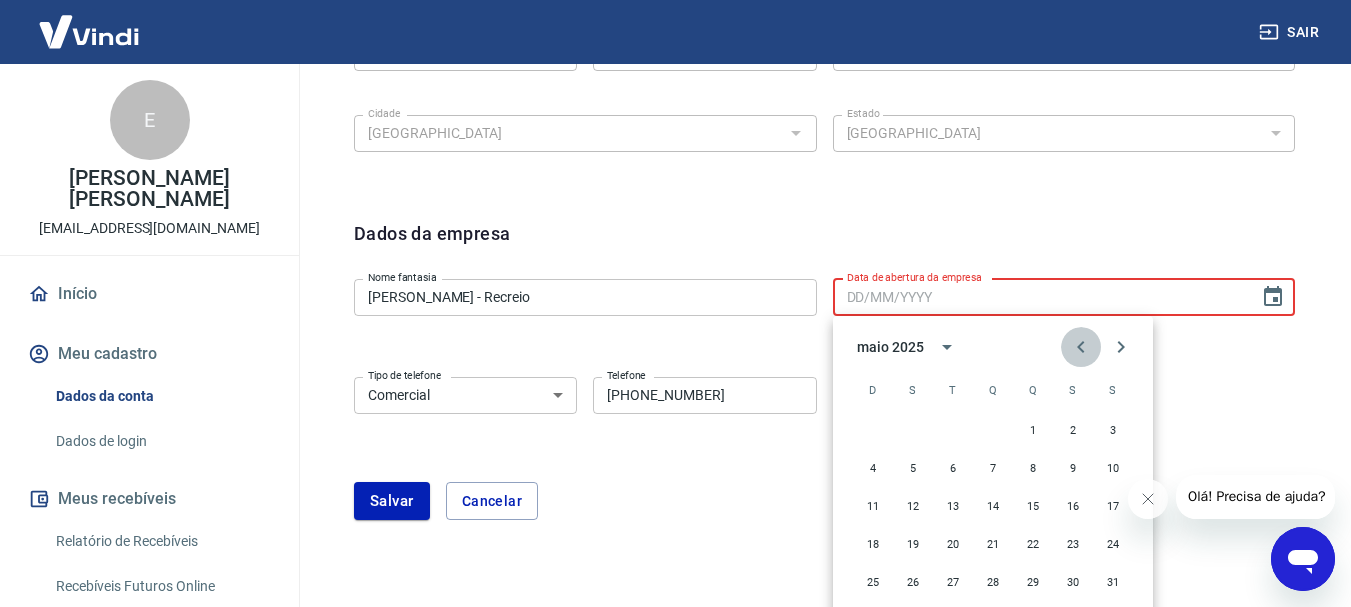 click 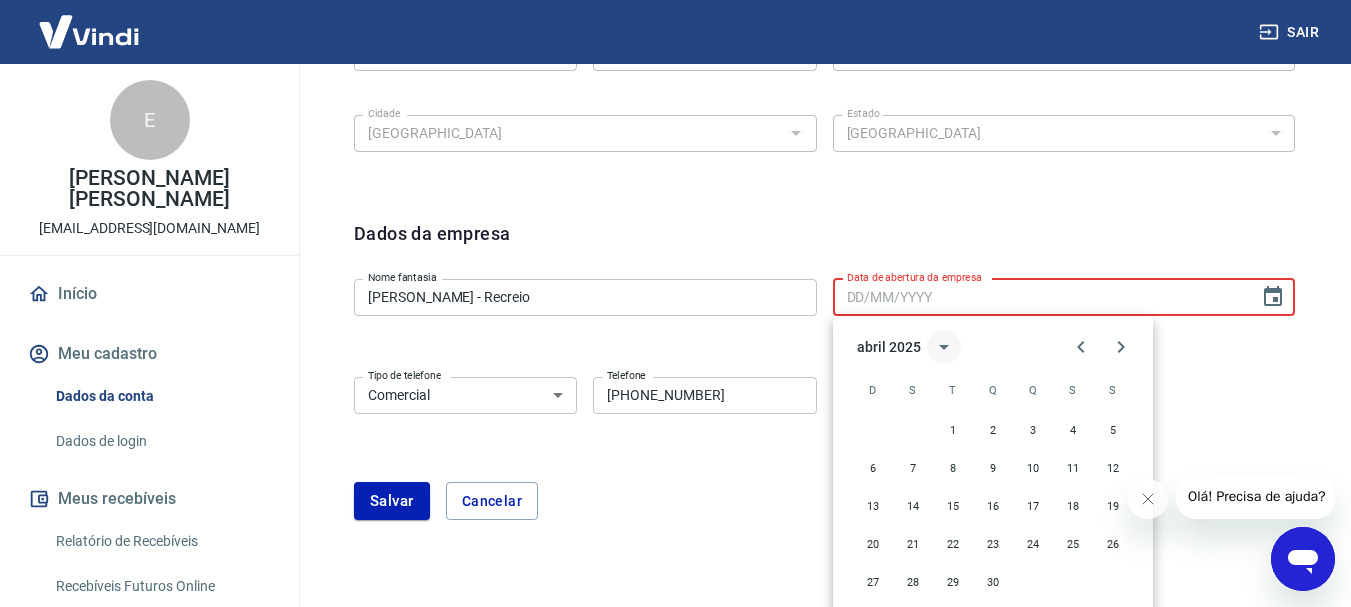 click 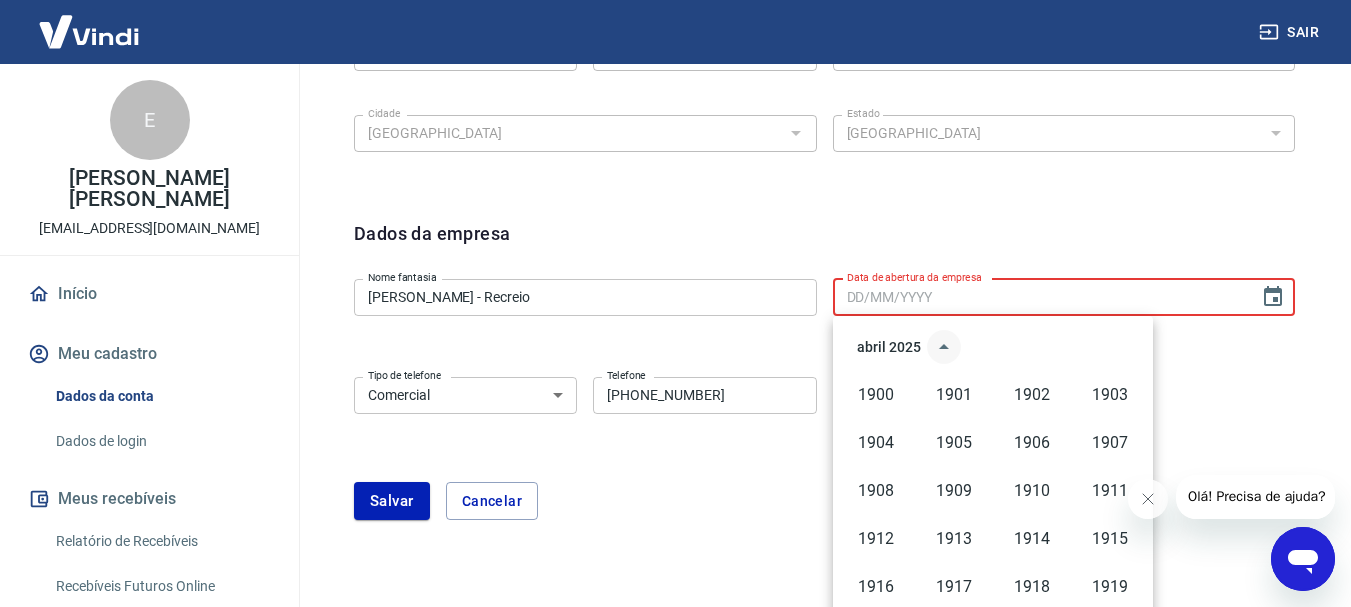 scroll, scrollTop: 1372, scrollLeft: 0, axis: vertical 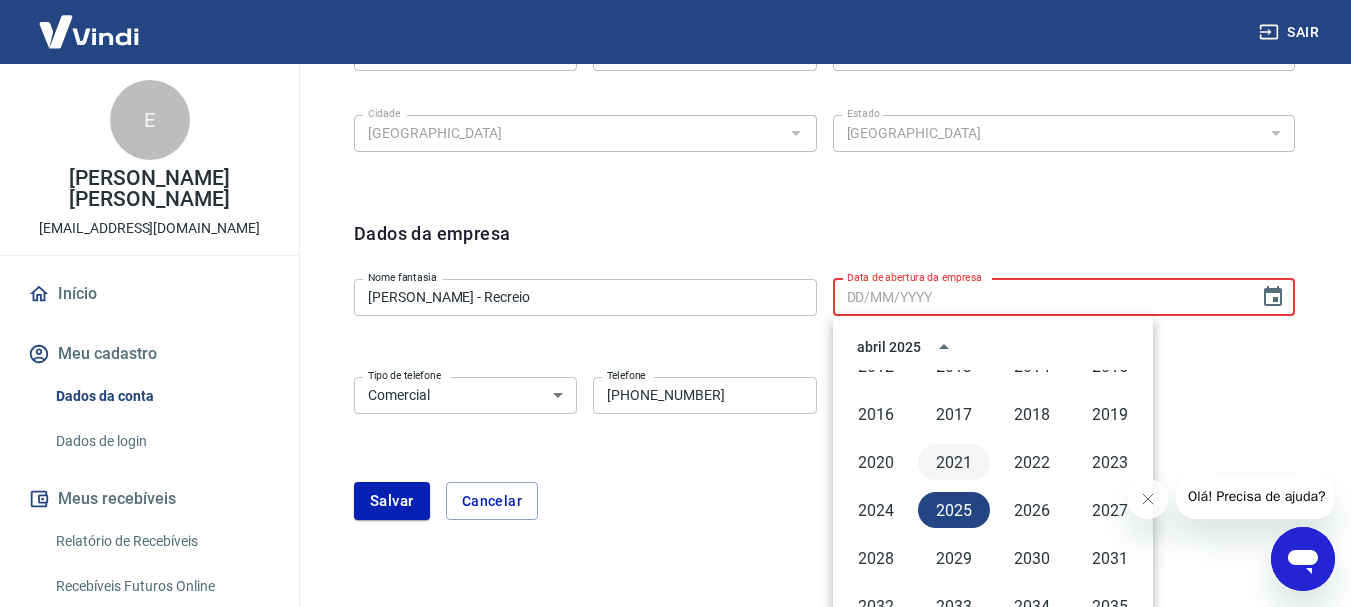 click on "2021" at bounding box center [954, 462] 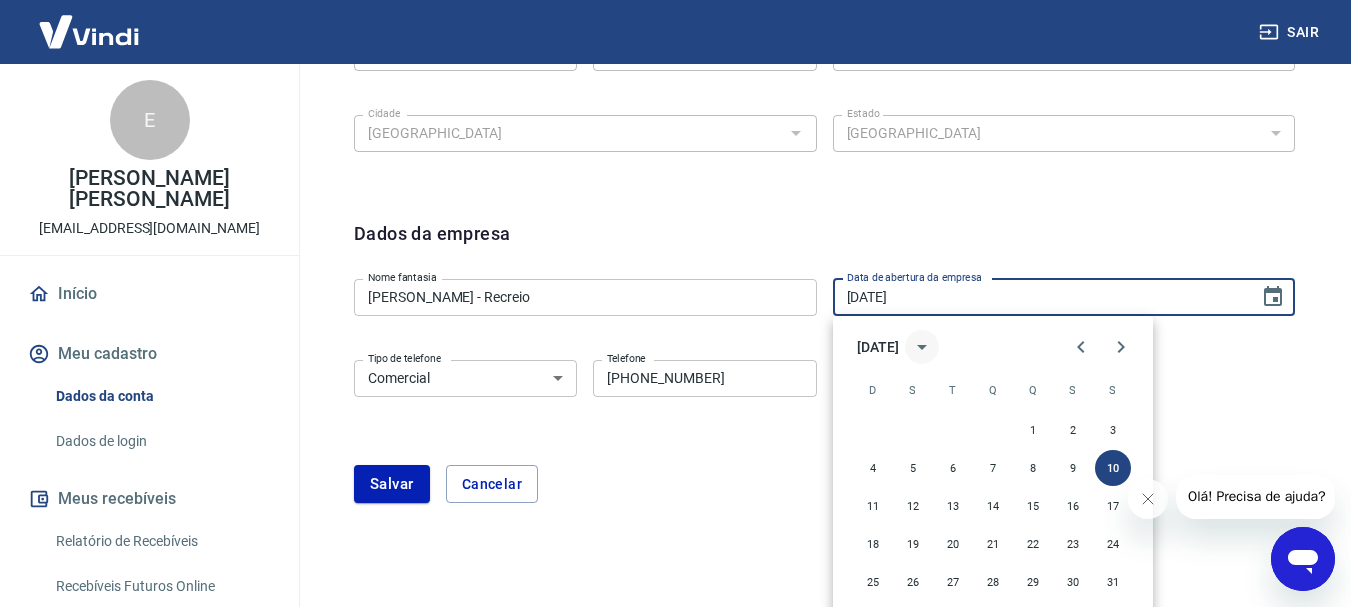 click 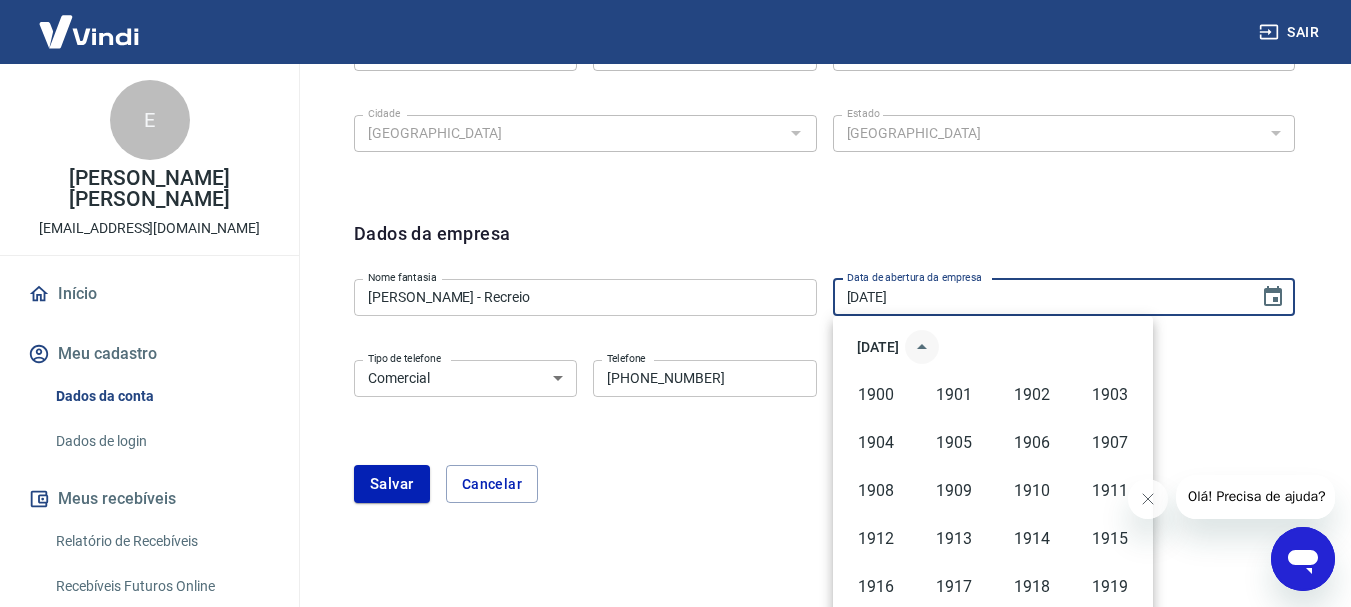 scroll, scrollTop: 1324, scrollLeft: 0, axis: vertical 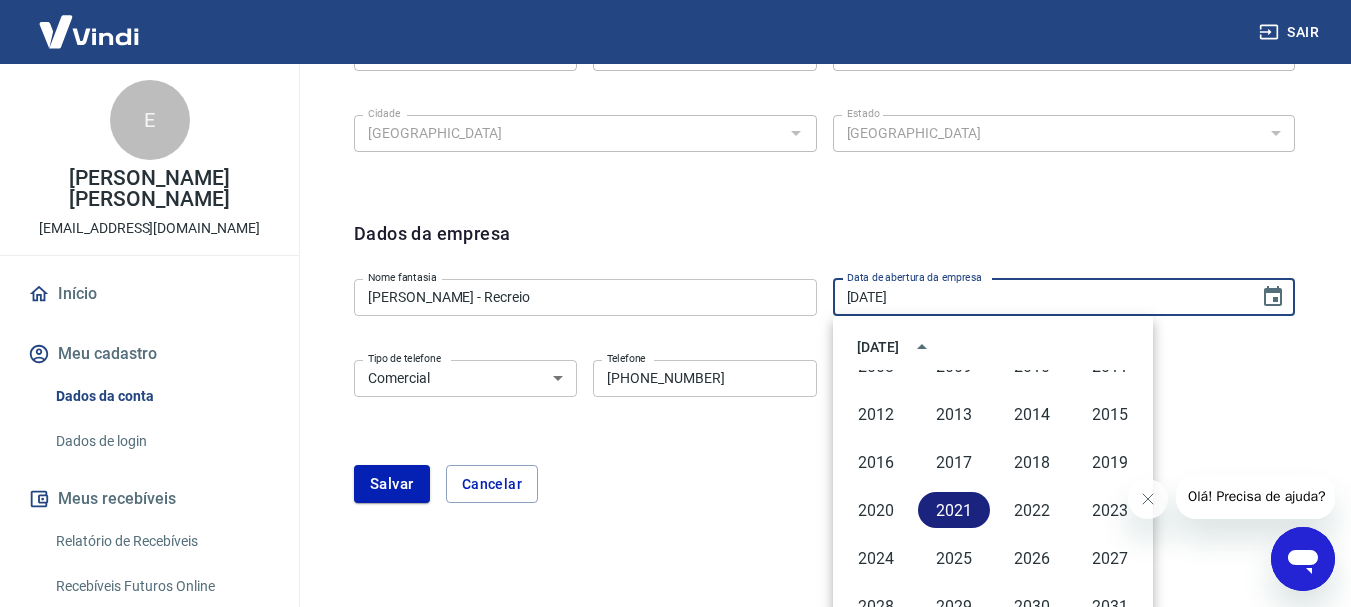 click on "2021" at bounding box center [954, 510] 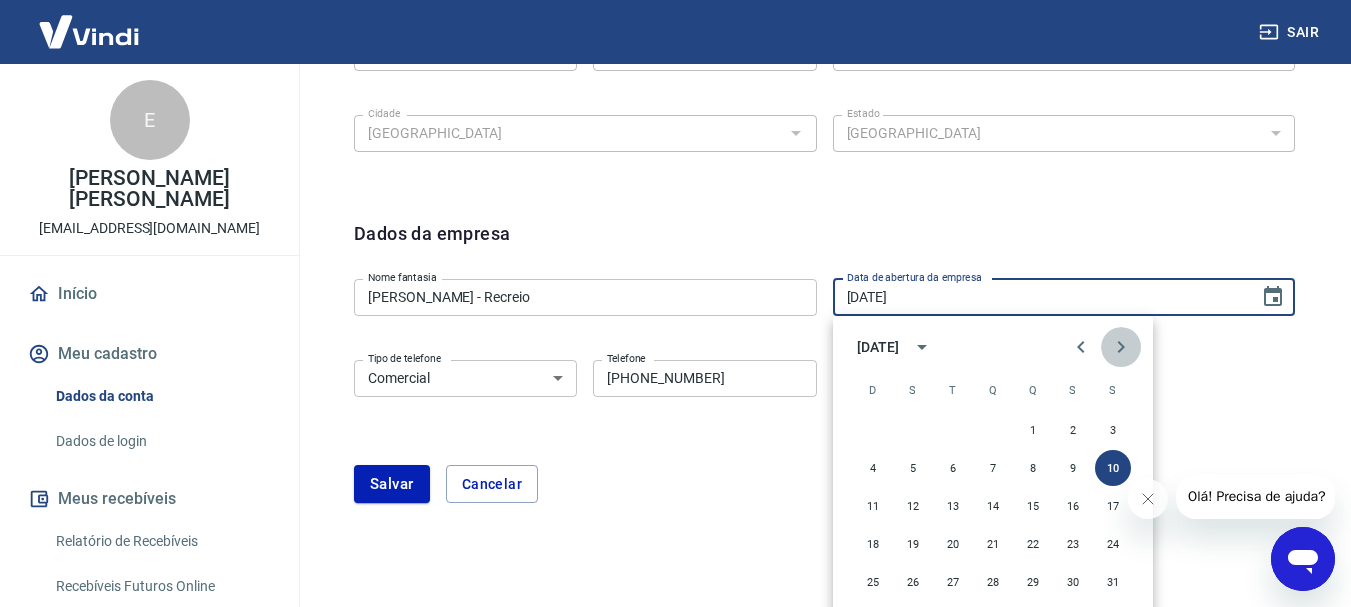 click 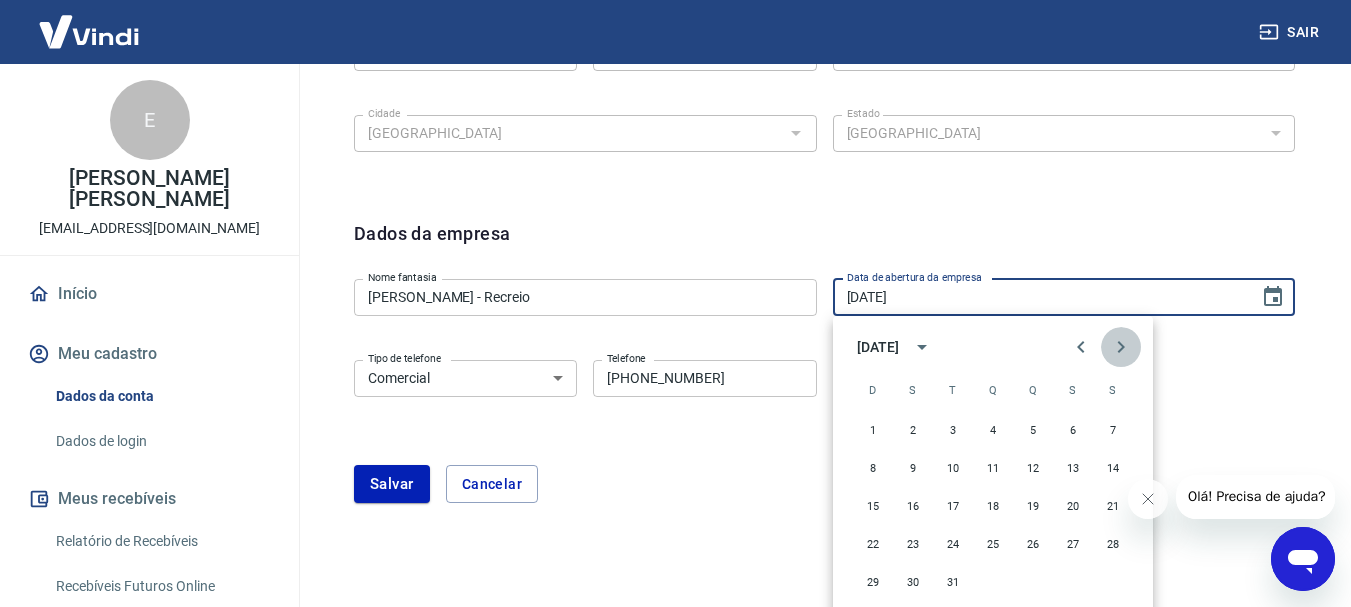 click 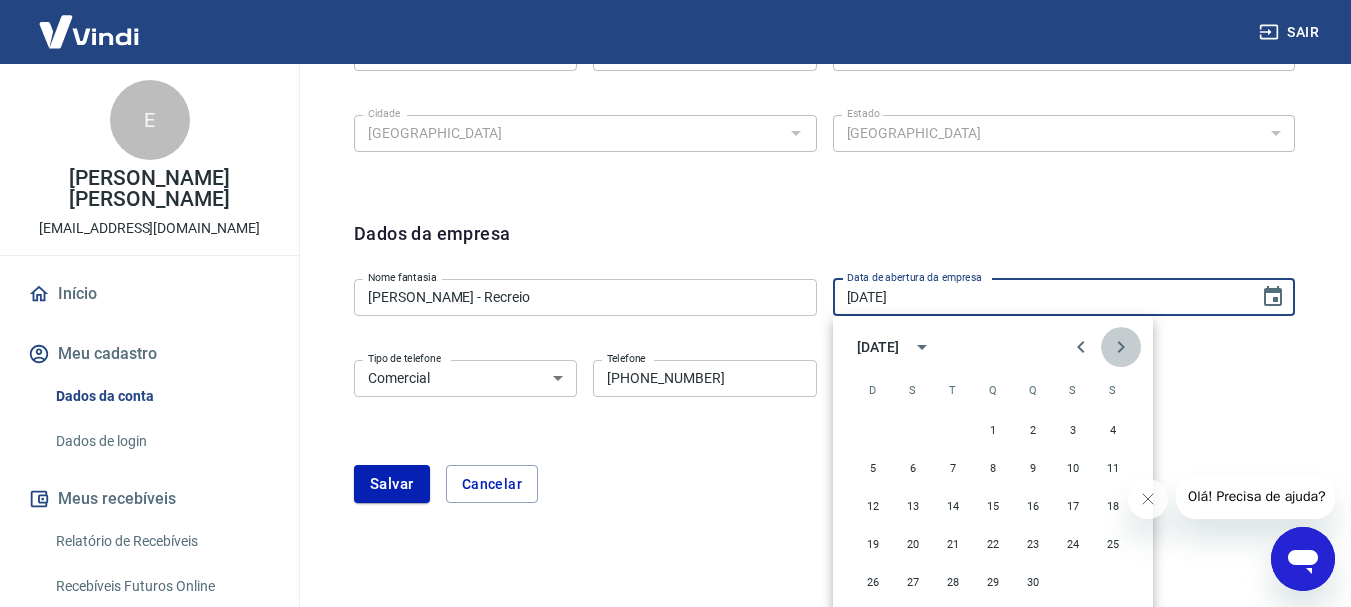 click 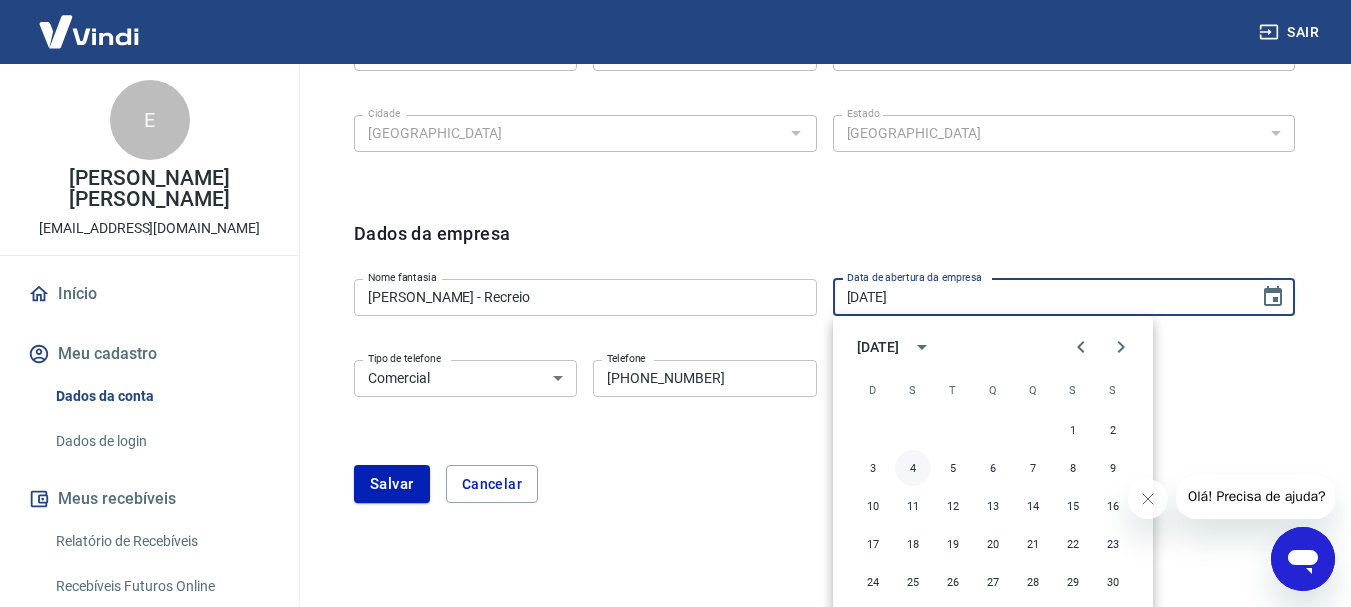 click on "4" at bounding box center [913, 468] 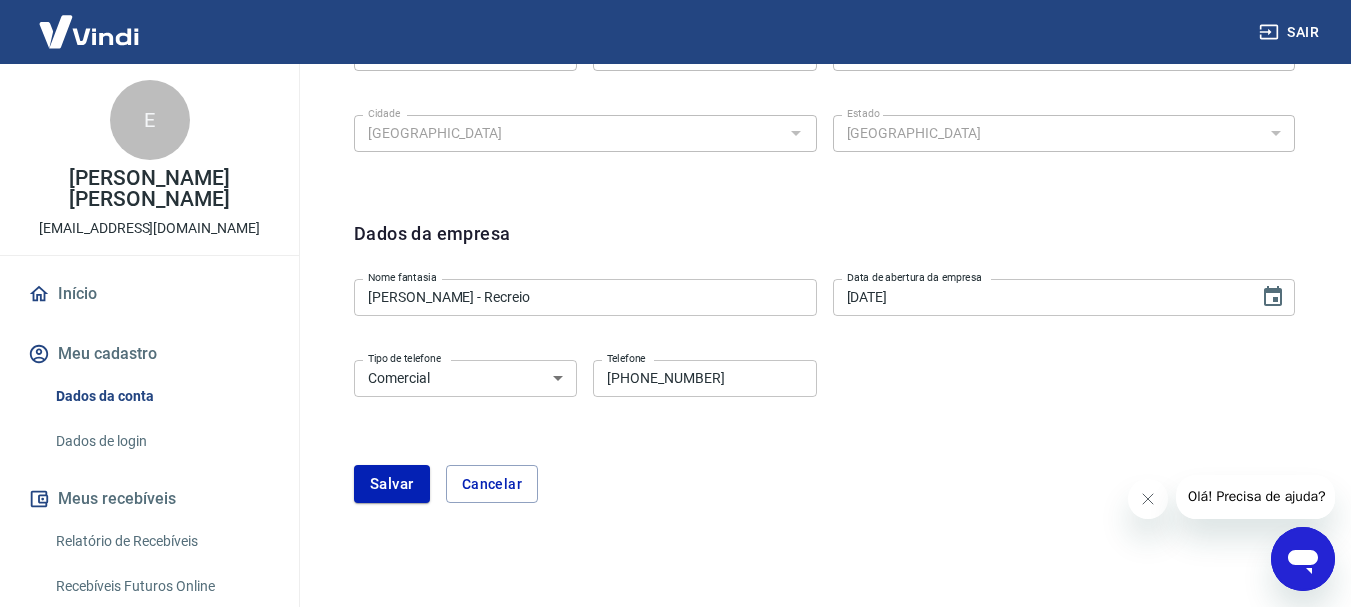 click on "Dados da empresa Nome fantasia Kimura Delivery - Recreio Nome fantasia Data de abertura da empresa [DATE] Data de abertura da empresa Tipo de telefone Residencial Comercial Tipo de telefone Telefone [PHONE_NUMBER] Telefone Salvar Cancelar" at bounding box center [824, 373] 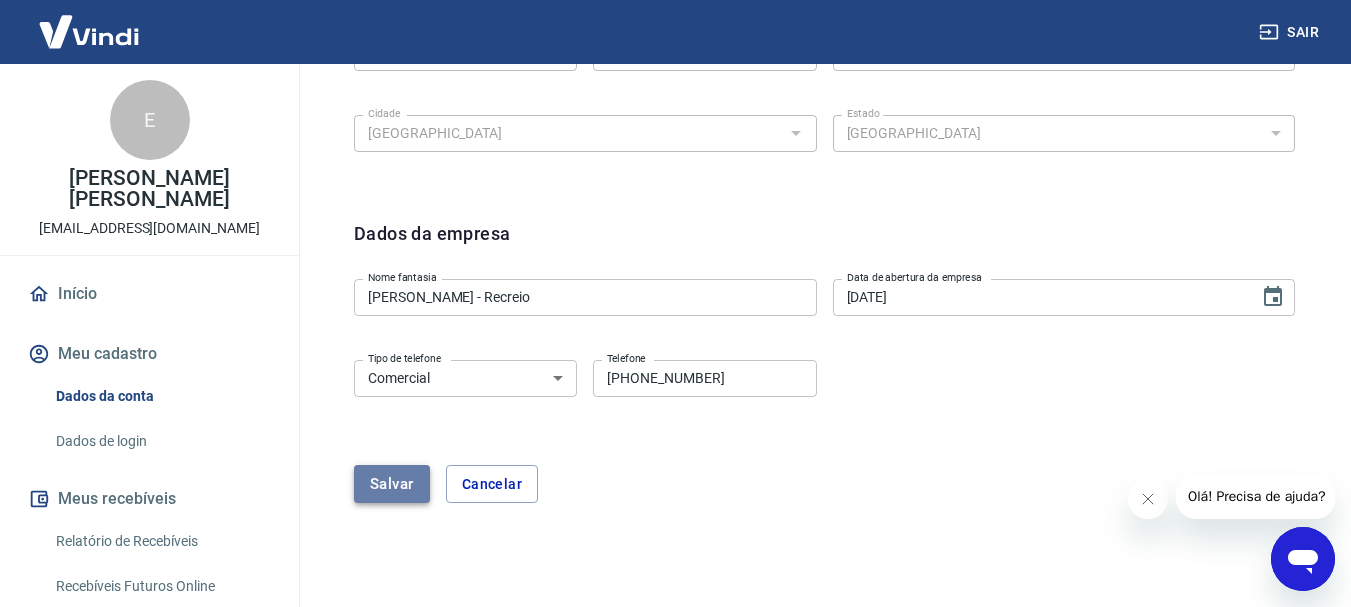 click on "Salvar" at bounding box center [392, 484] 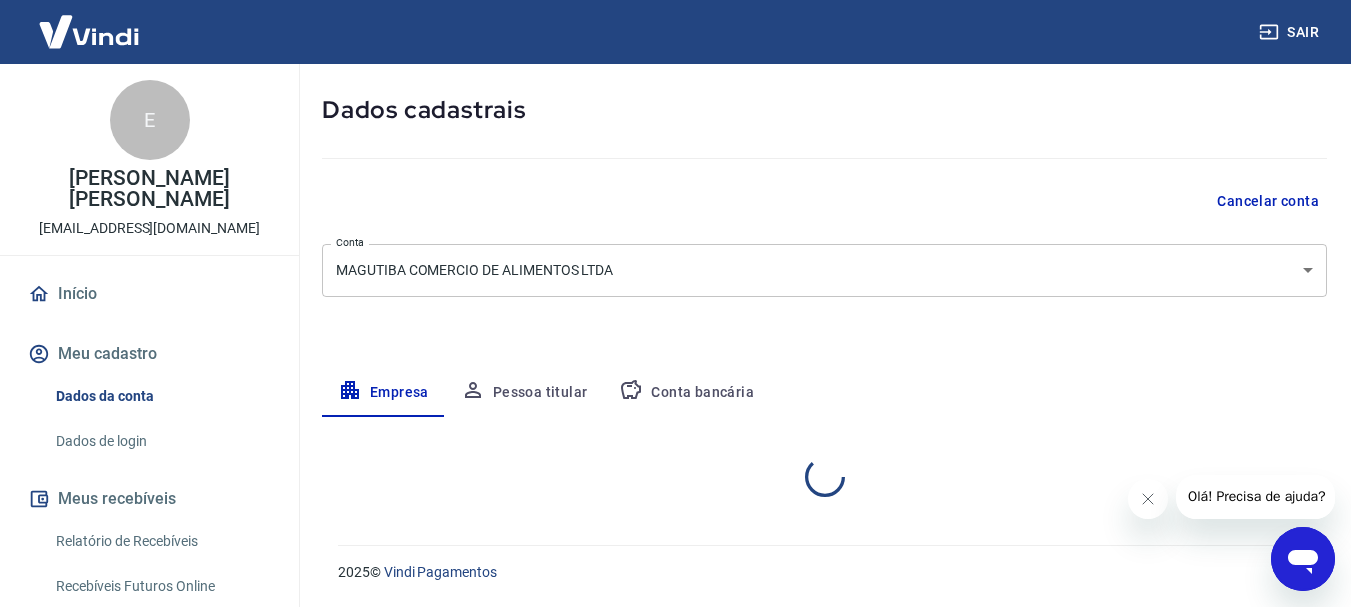 select on "RJ" 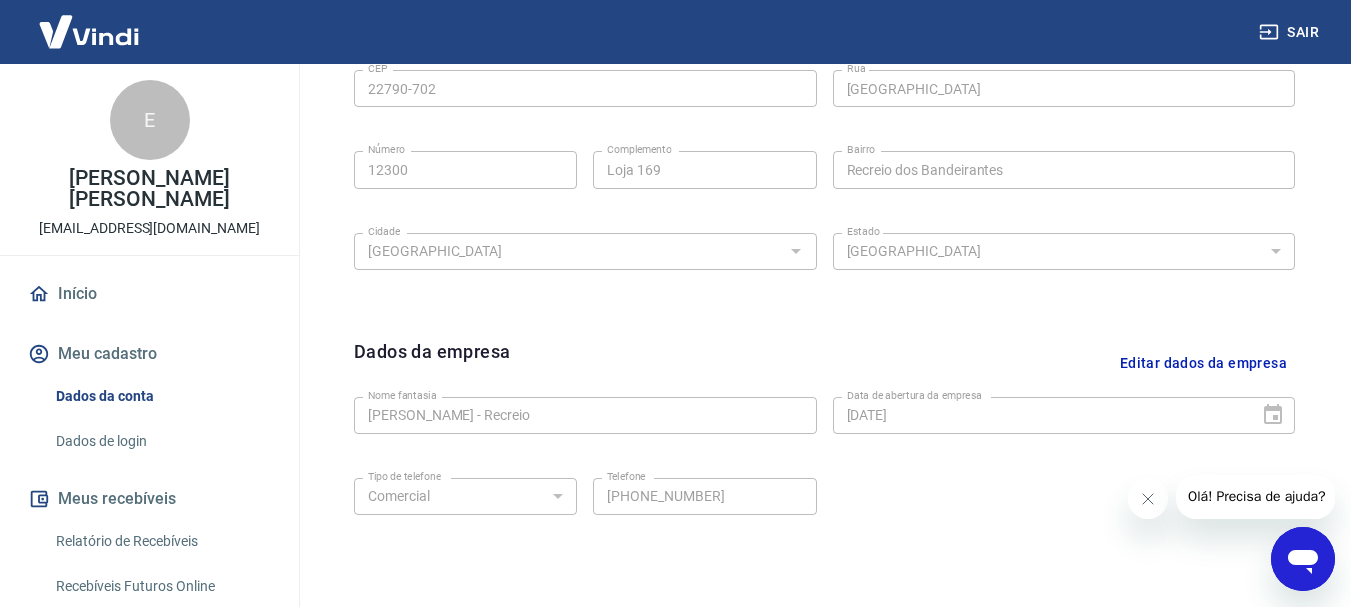 scroll, scrollTop: 835, scrollLeft: 0, axis: vertical 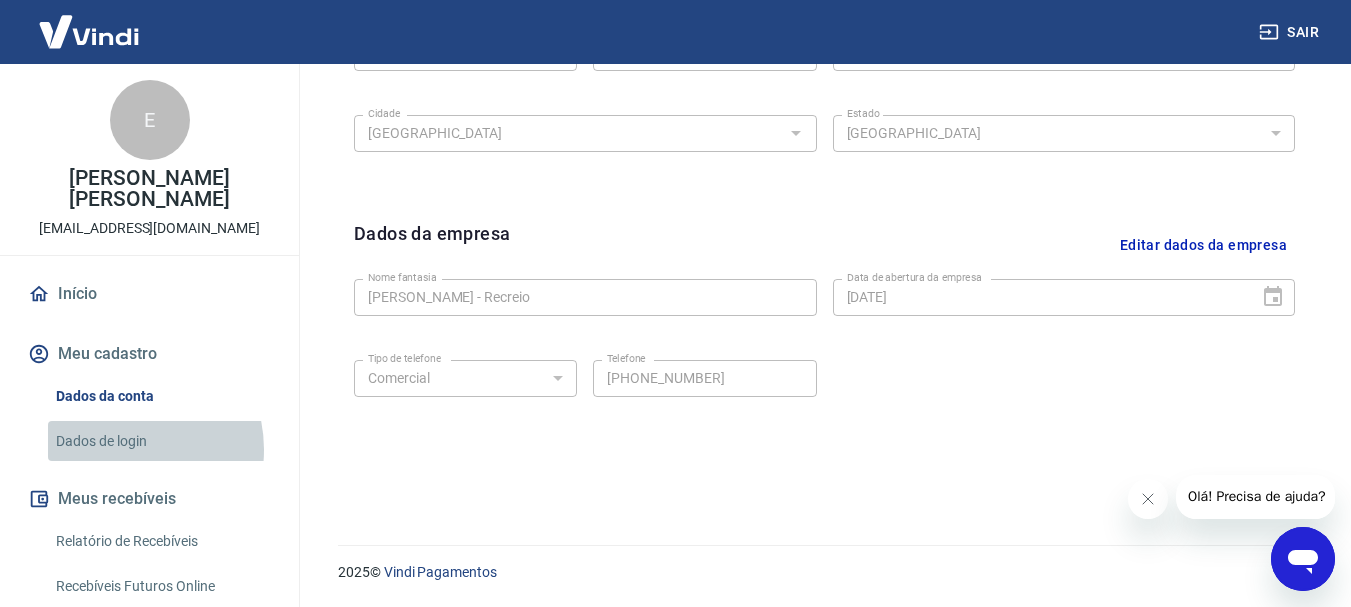 click on "Dados de login" at bounding box center (161, 441) 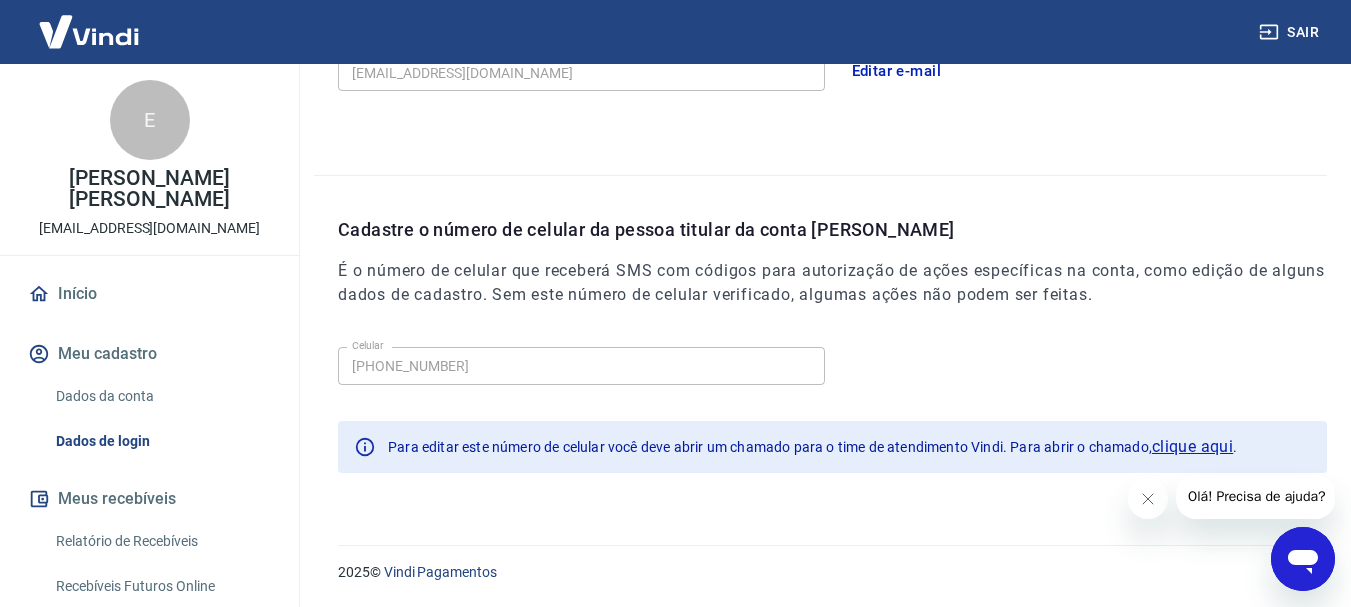 scroll, scrollTop: 658, scrollLeft: 0, axis: vertical 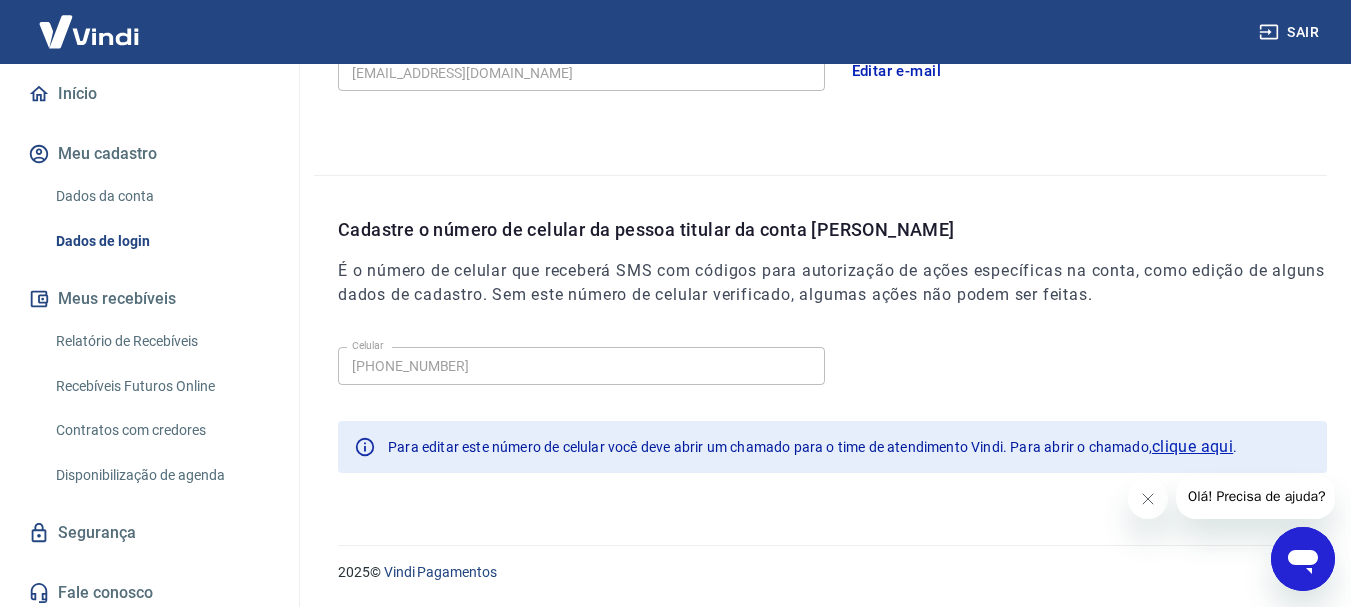 click on "Meus recebíveis" at bounding box center [149, 299] 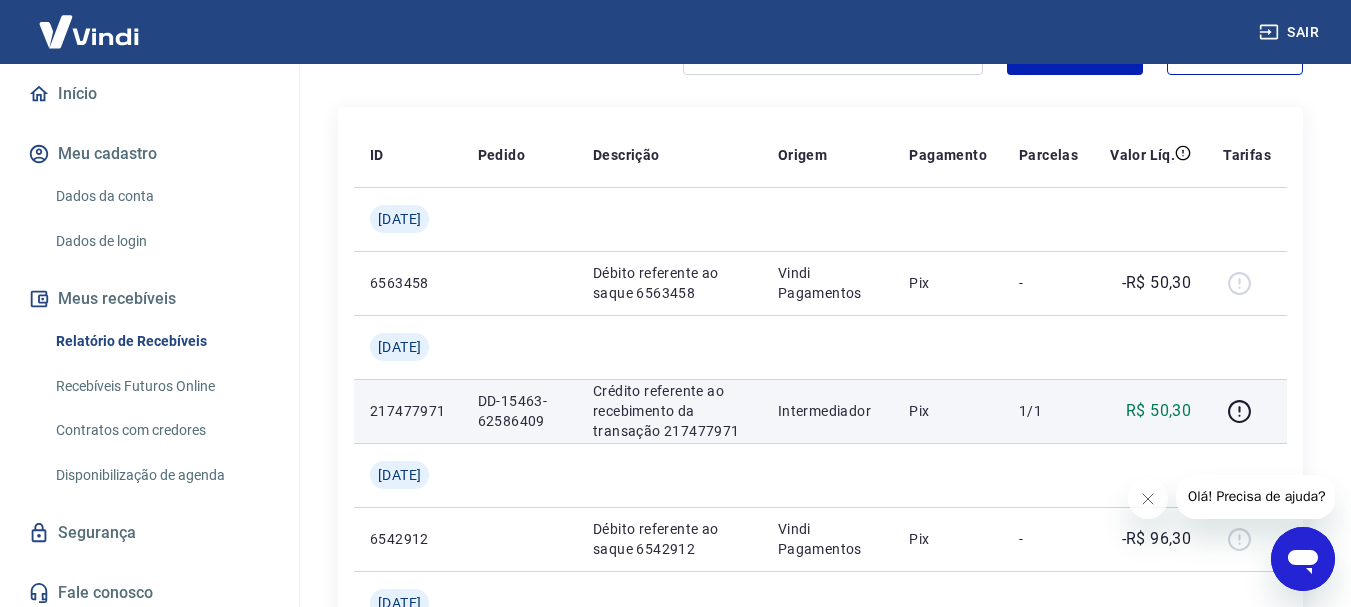 scroll, scrollTop: 100, scrollLeft: 0, axis: vertical 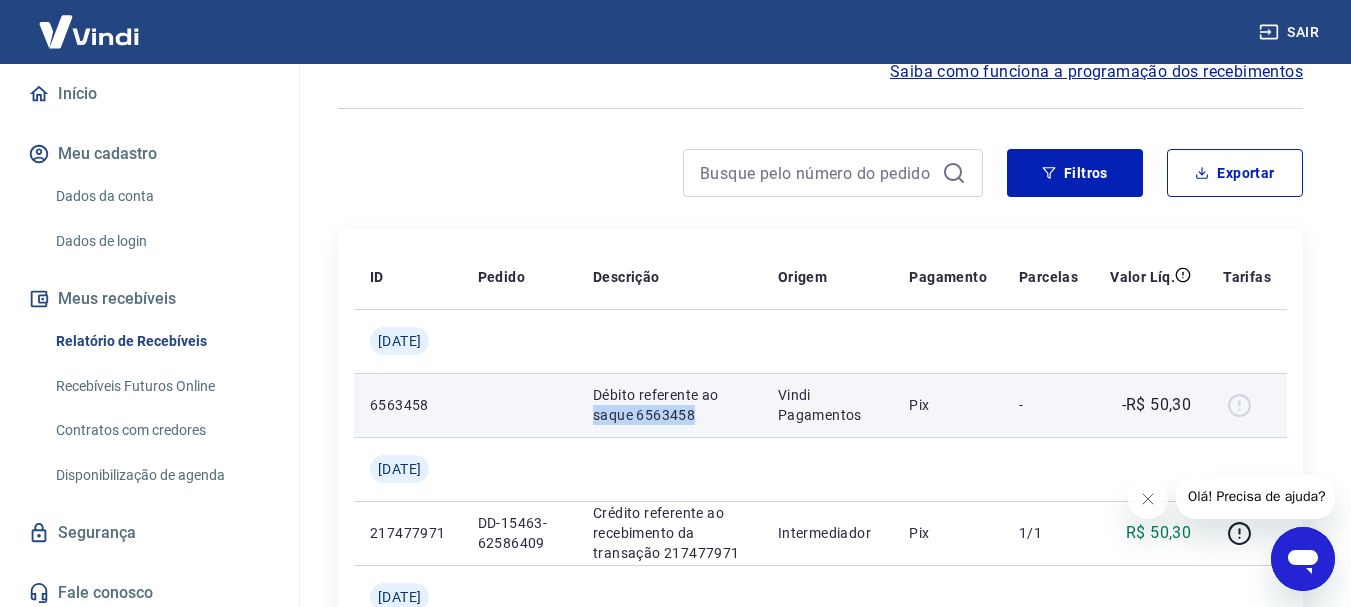 drag, startPoint x: 651, startPoint y: 420, endPoint x: 710, endPoint y: 419, distance: 59.008472 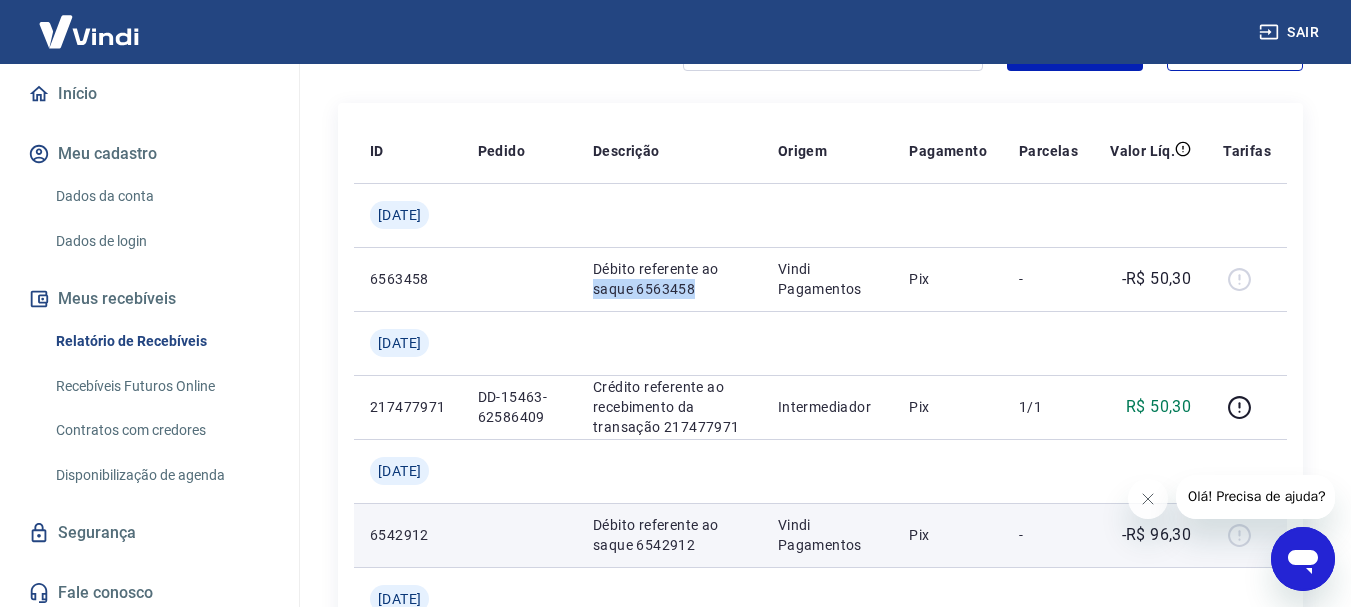 scroll, scrollTop: 200, scrollLeft: 0, axis: vertical 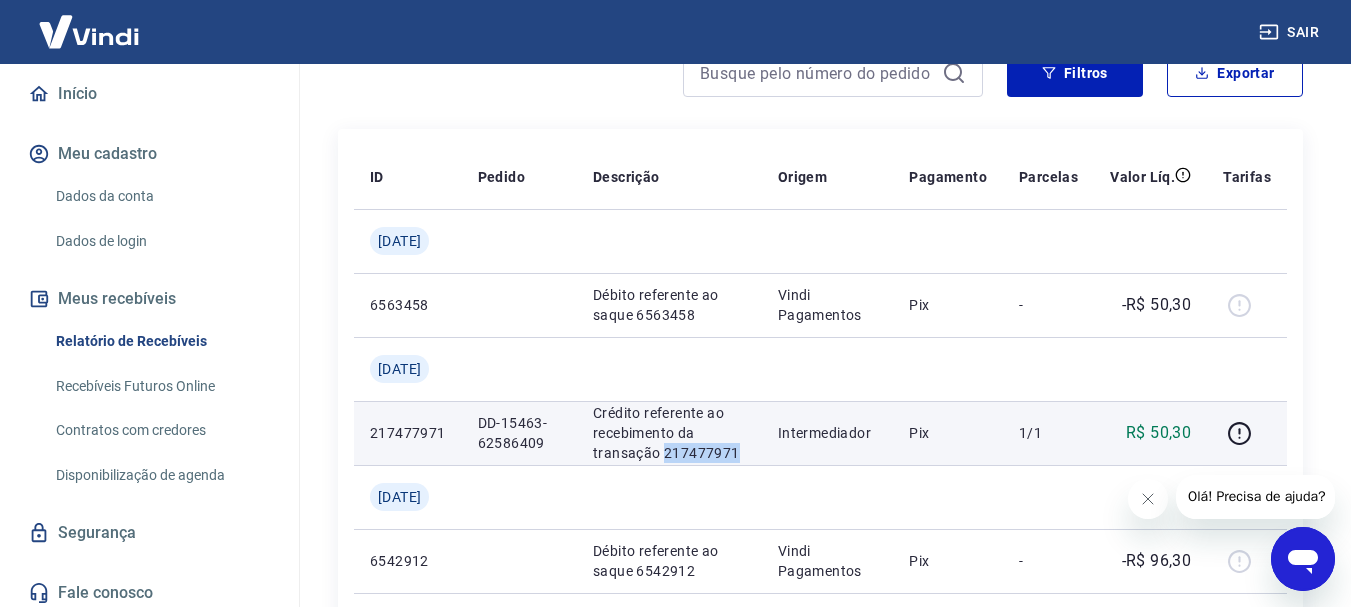 drag, startPoint x: 679, startPoint y: 454, endPoint x: 761, endPoint y: 454, distance: 82 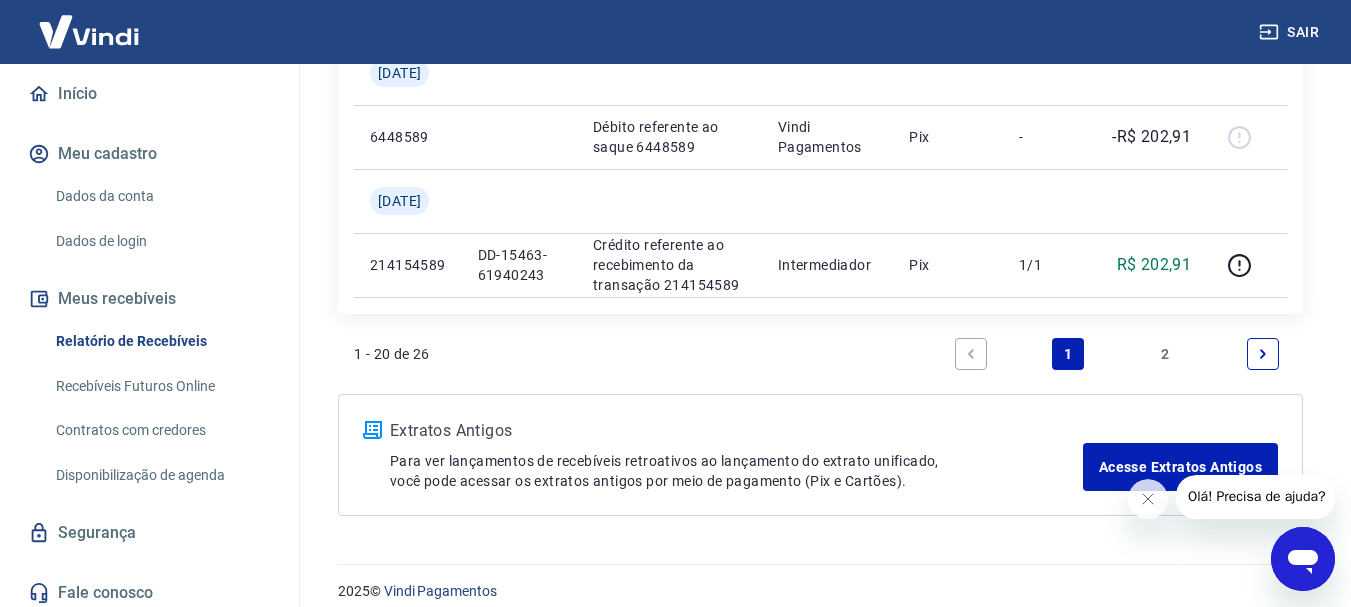 scroll, scrollTop: 2499, scrollLeft: 0, axis: vertical 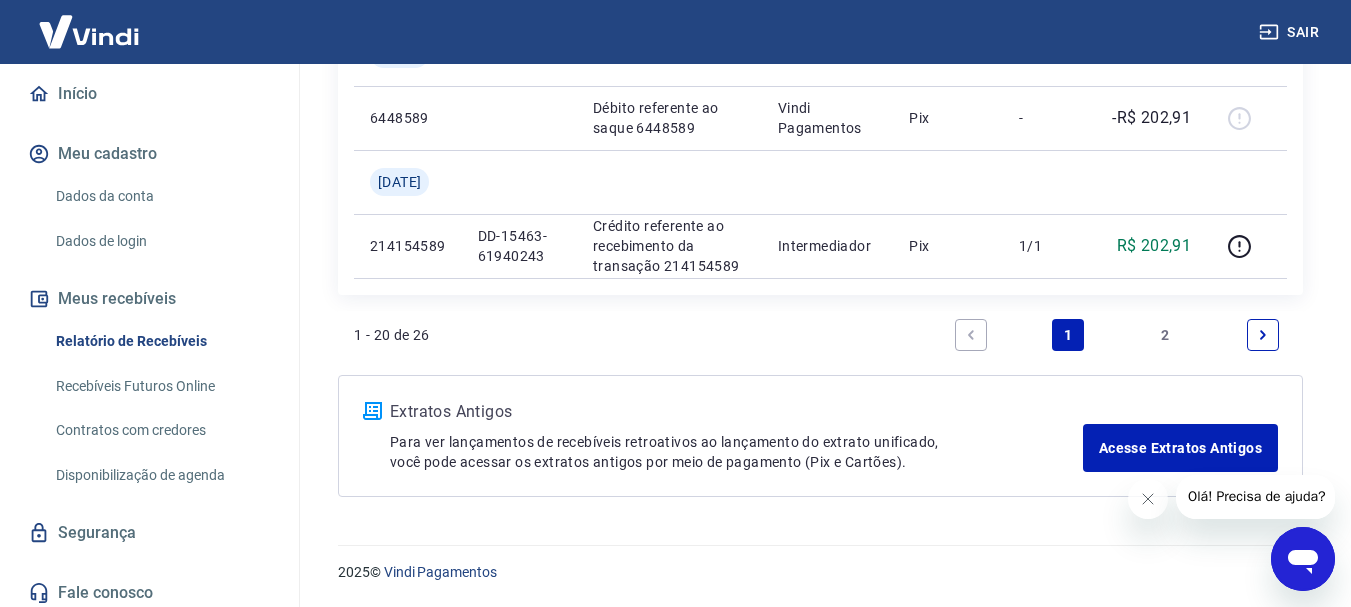 click on "2" at bounding box center (1166, 335) 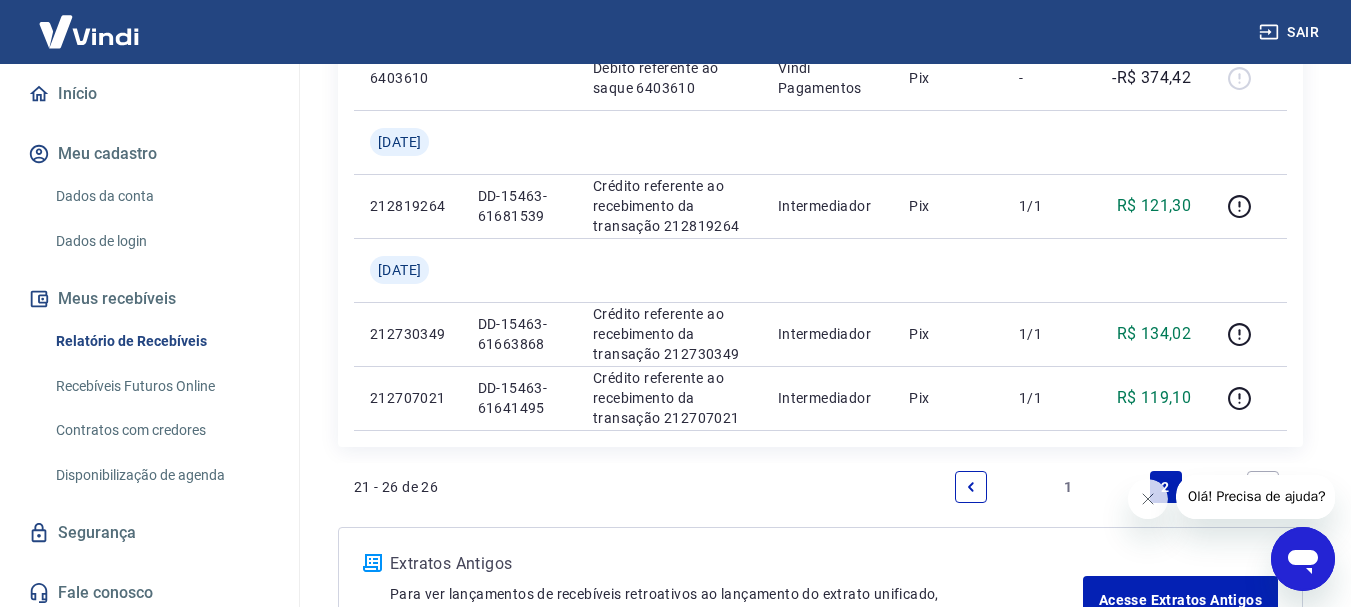 scroll, scrollTop: 700, scrollLeft: 0, axis: vertical 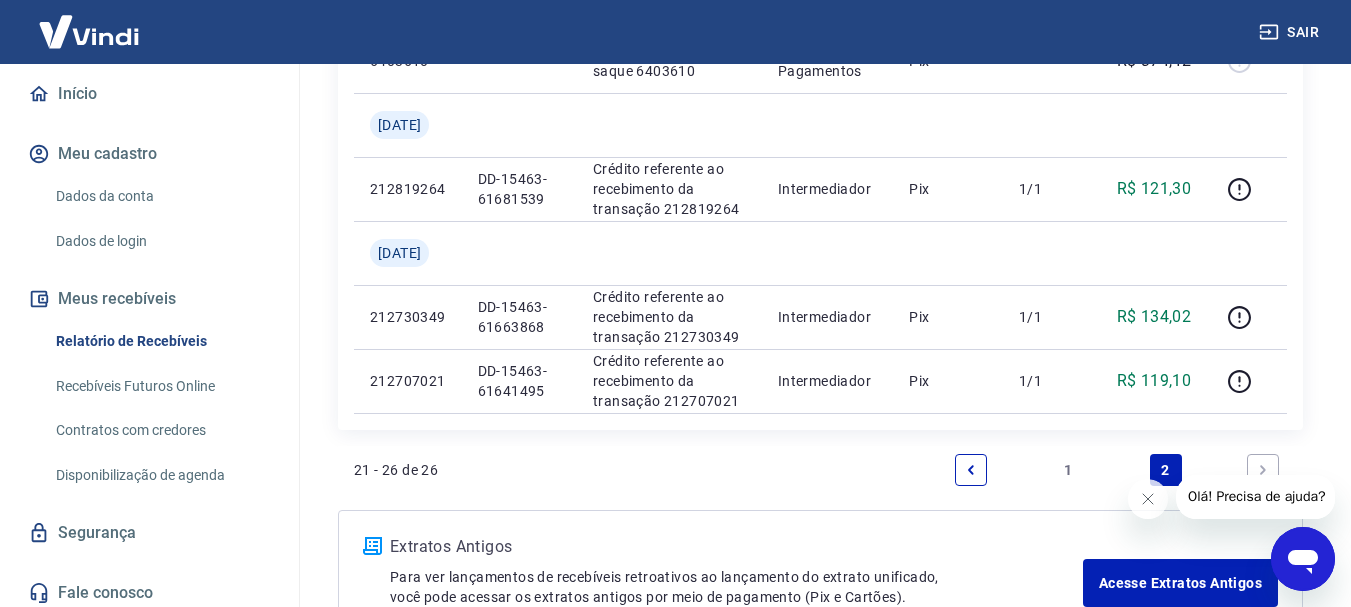 click on "1" at bounding box center [1068, 470] 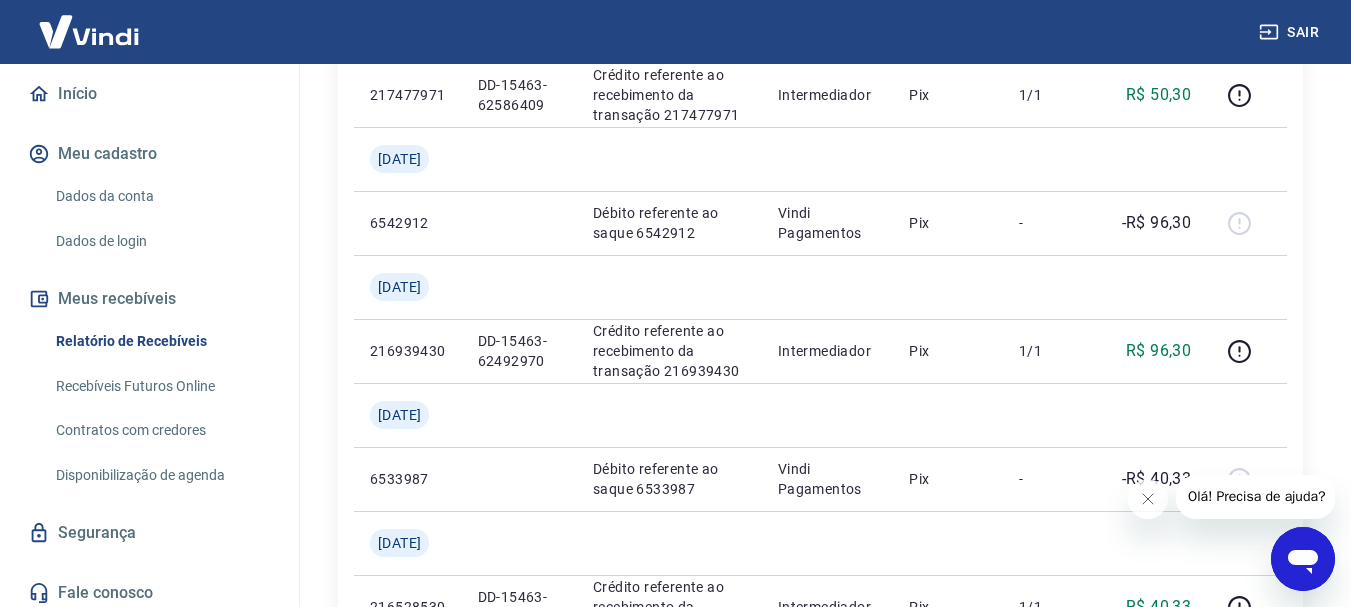 scroll, scrollTop: 800, scrollLeft: 0, axis: vertical 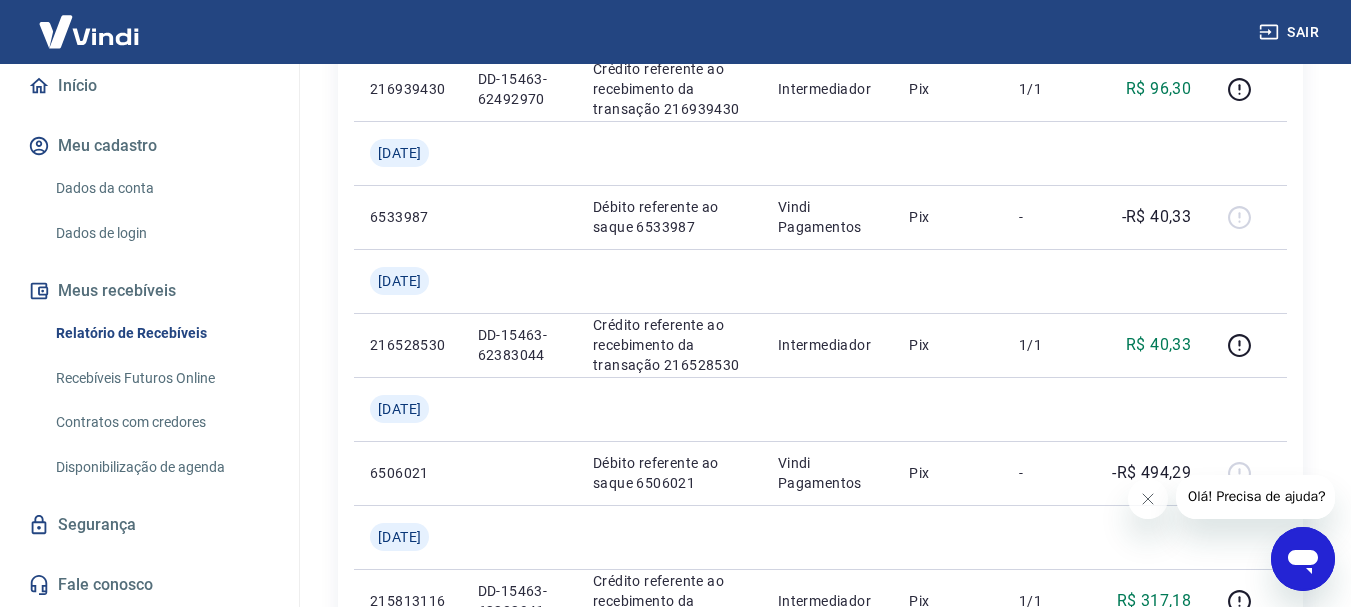 click on "Recebíveis Futuros Online" at bounding box center (161, 378) 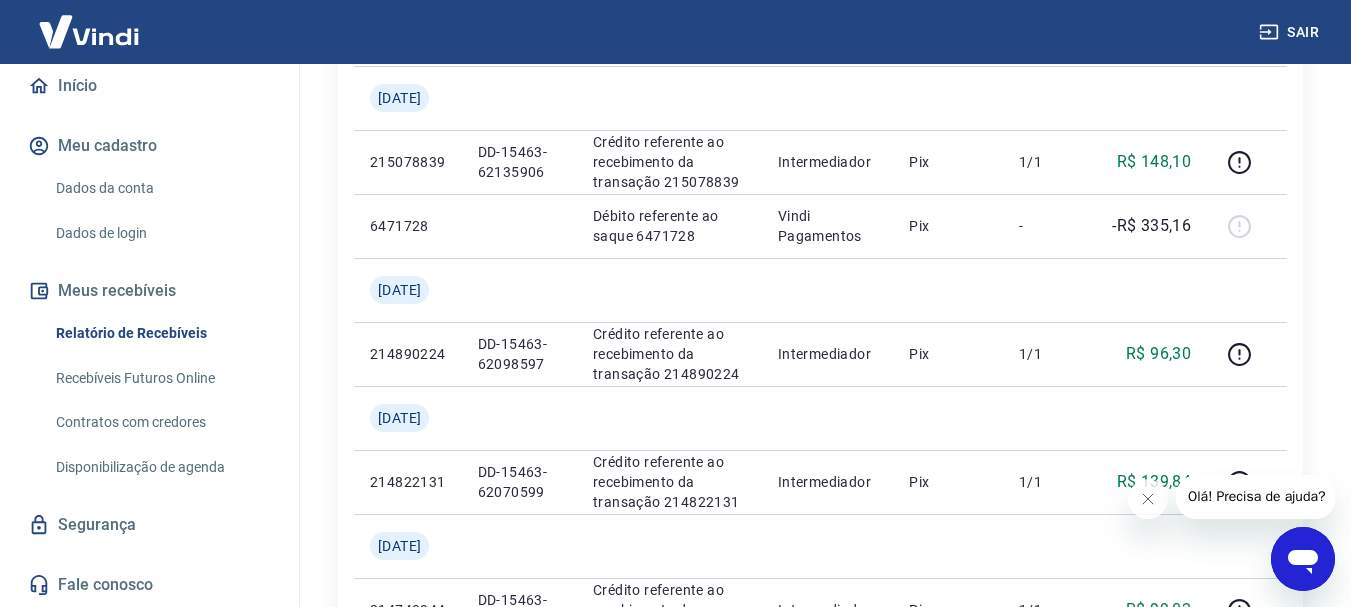 scroll, scrollTop: 1800, scrollLeft: 0, axis: vertical 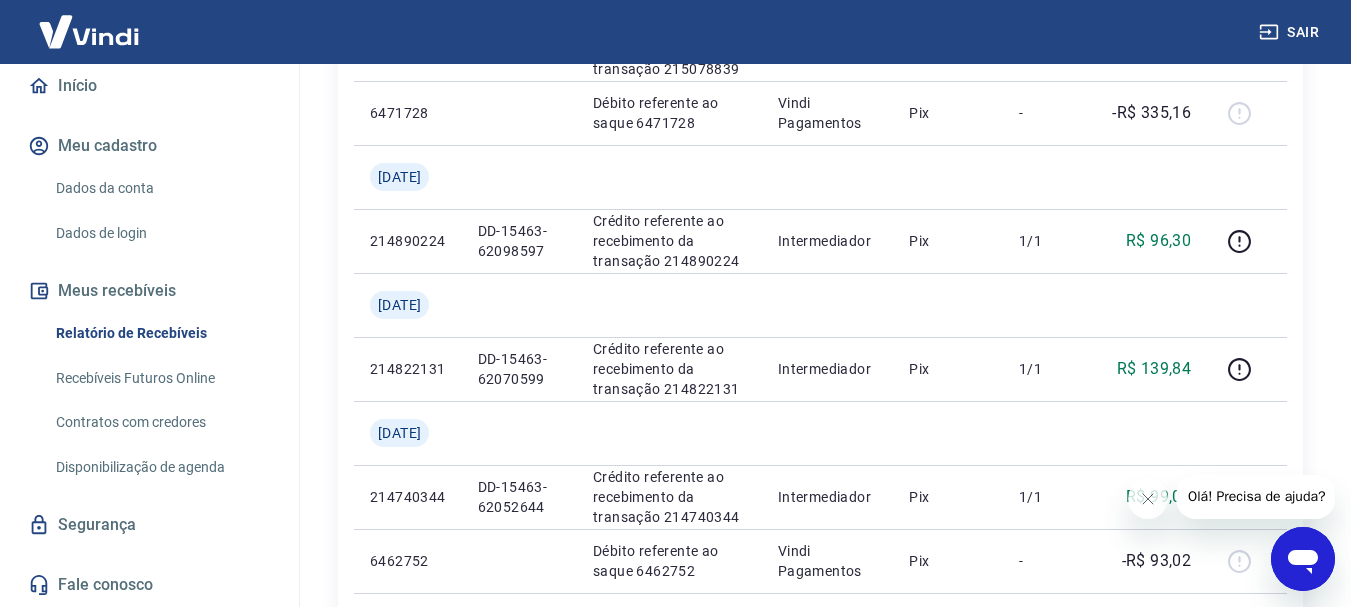click 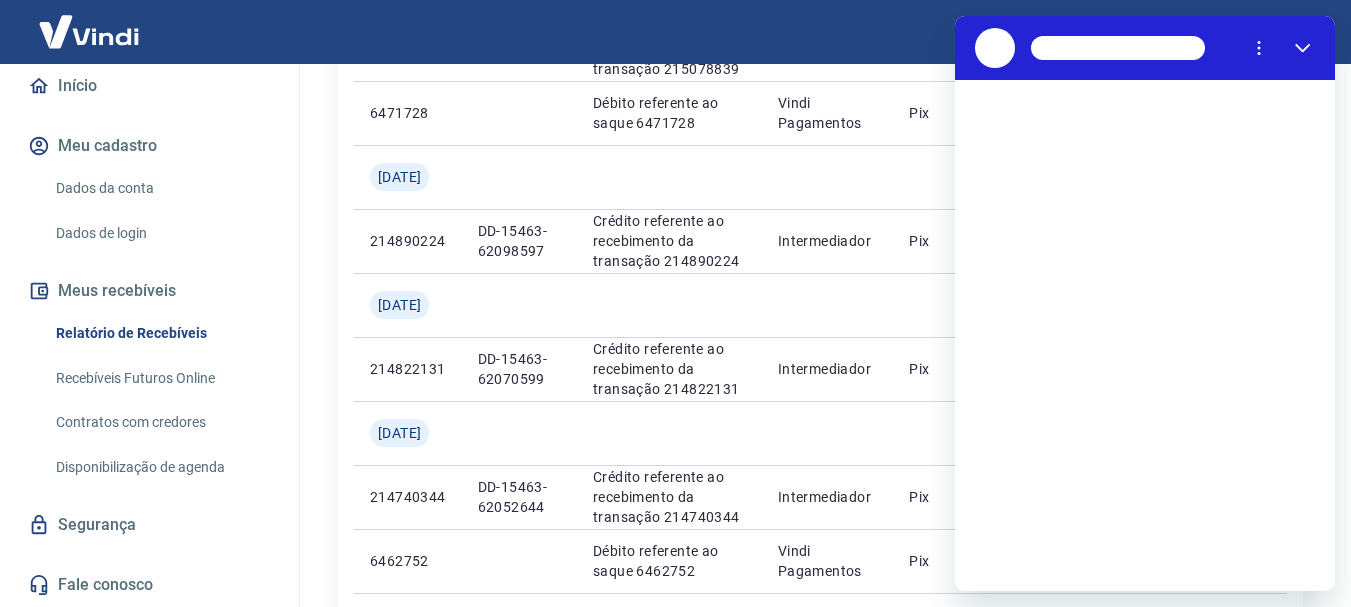 scroll, scrollTop: 0, scrollLeft: 0, axis: both 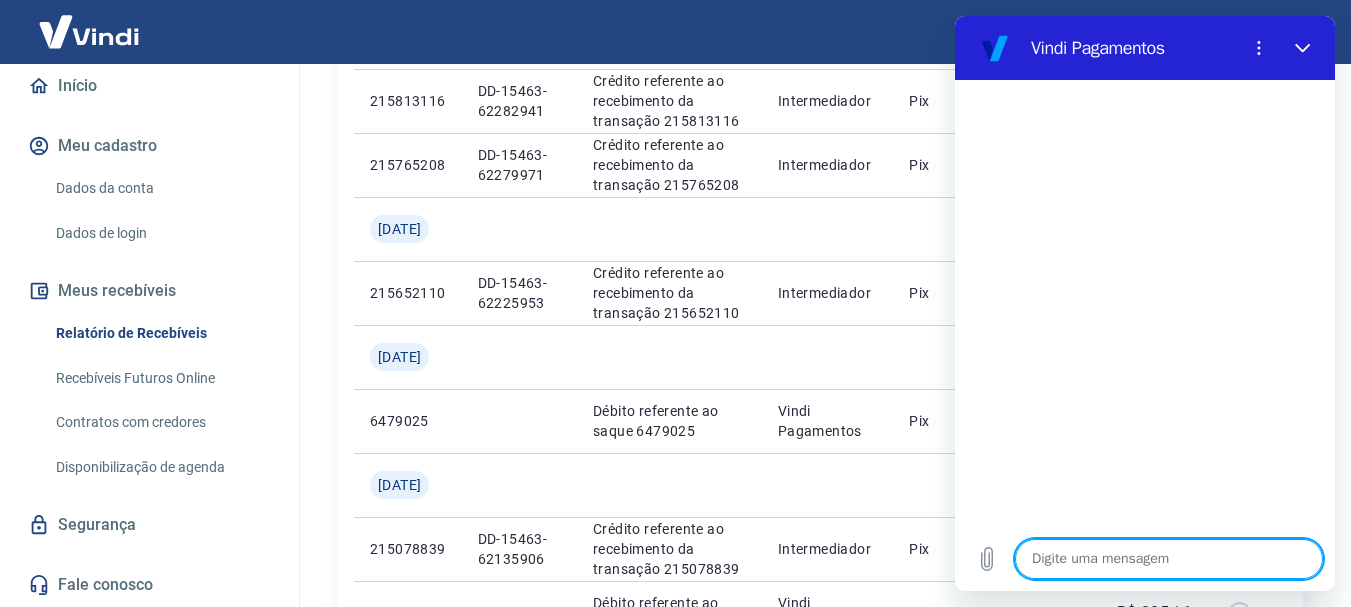 type on "x" 